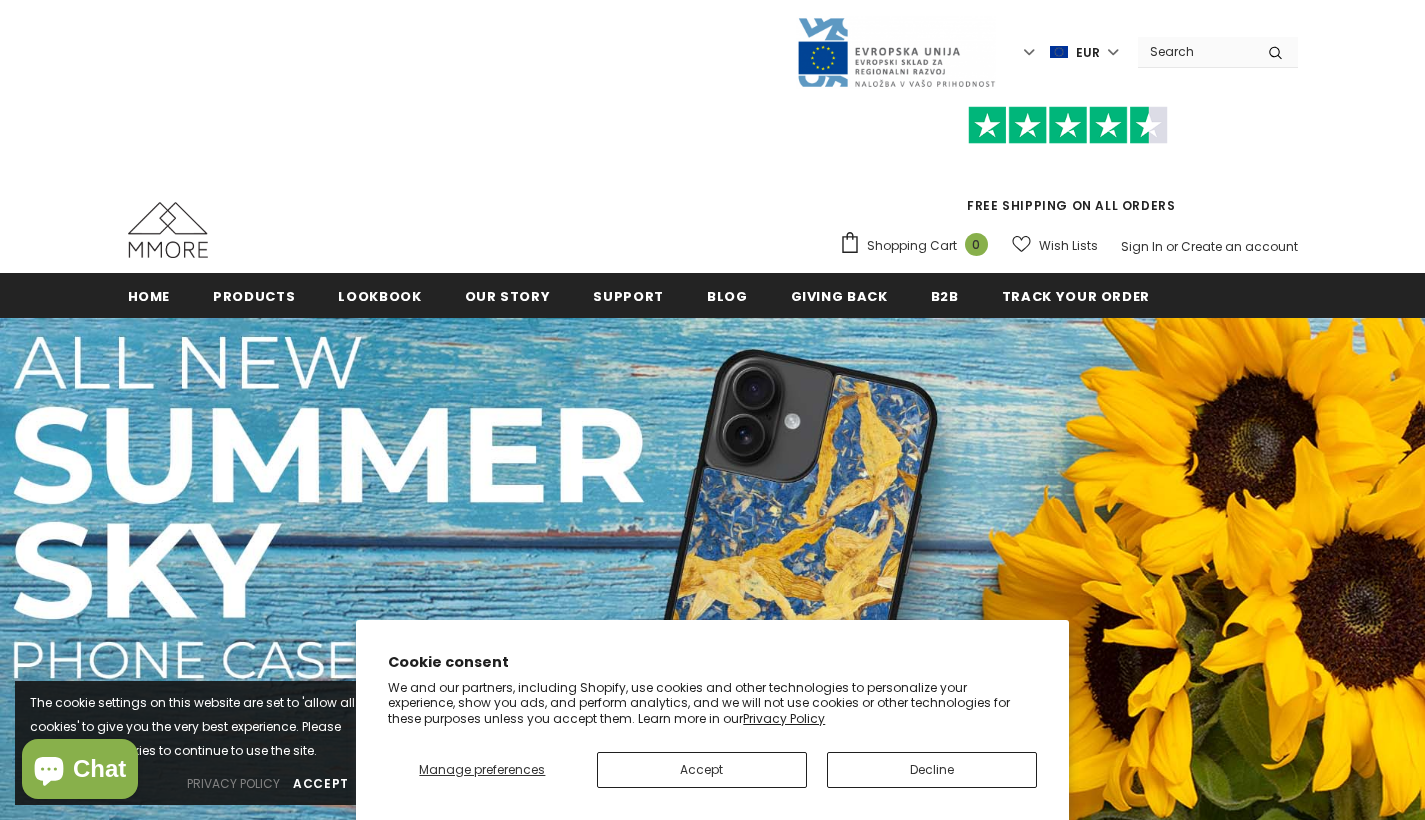 scroll, scrollTop: 0, scrollLeft: 0, axis: both 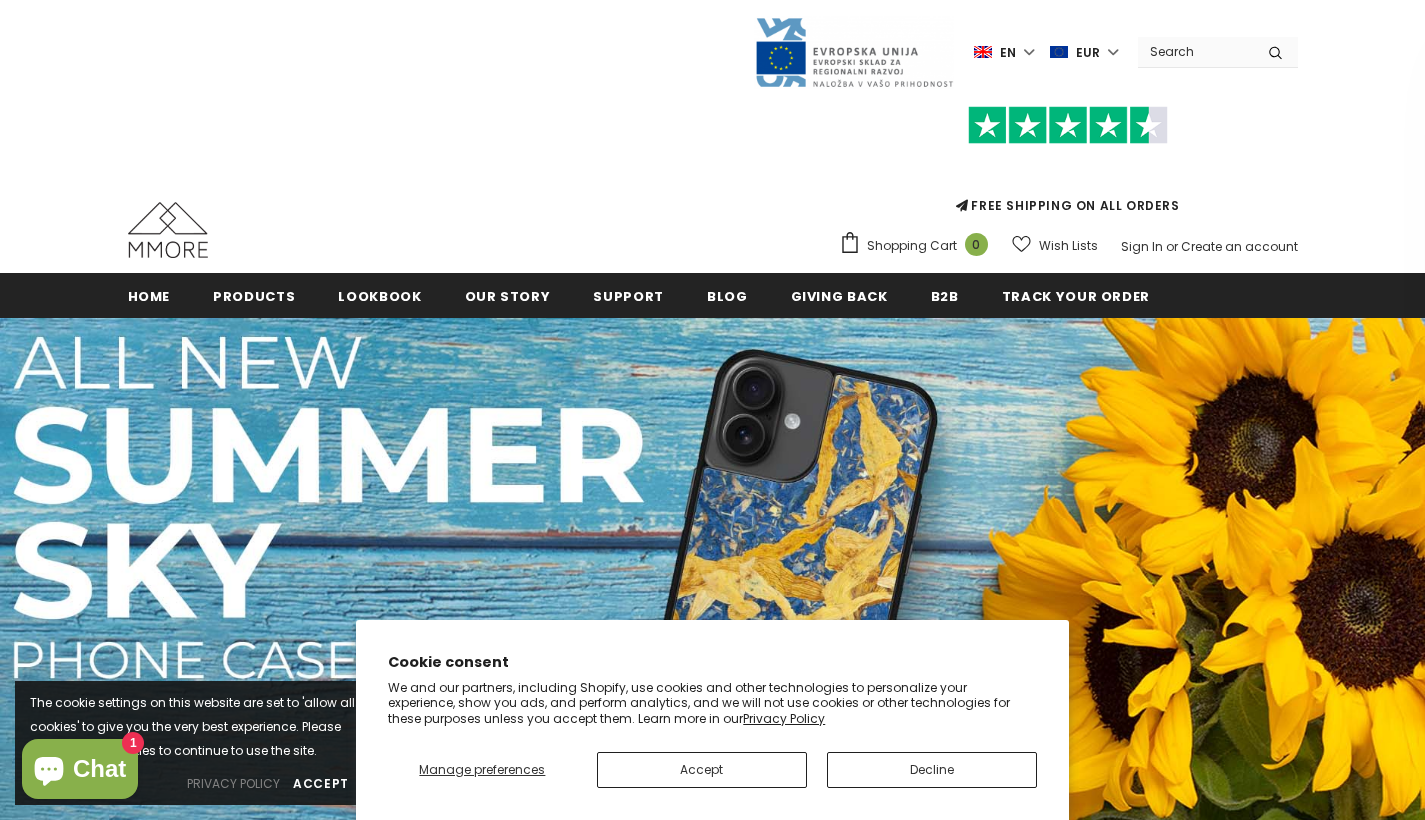 click on "en" at bounding box center [1008, 53] 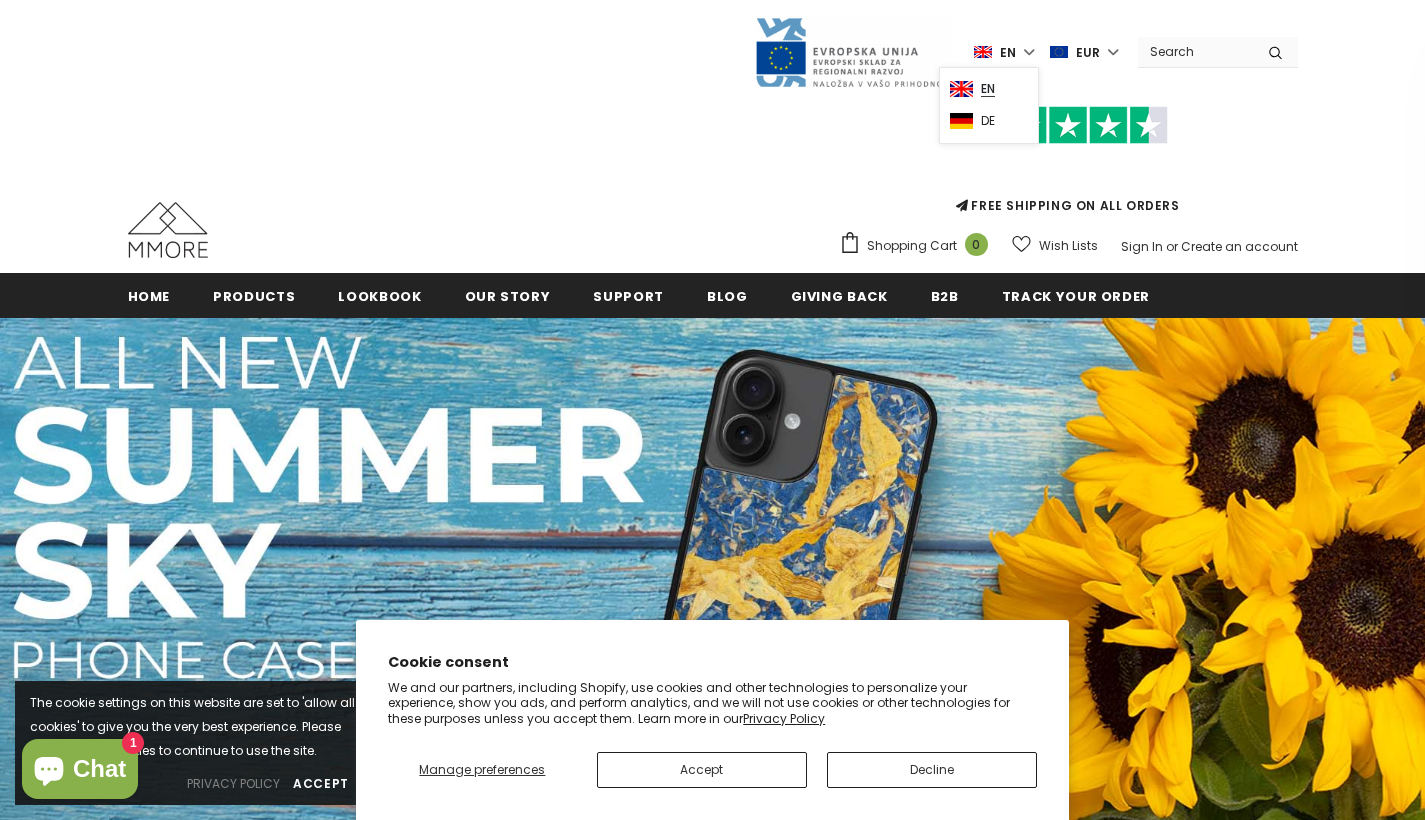click on "en" at bounding box center (1008, 53) 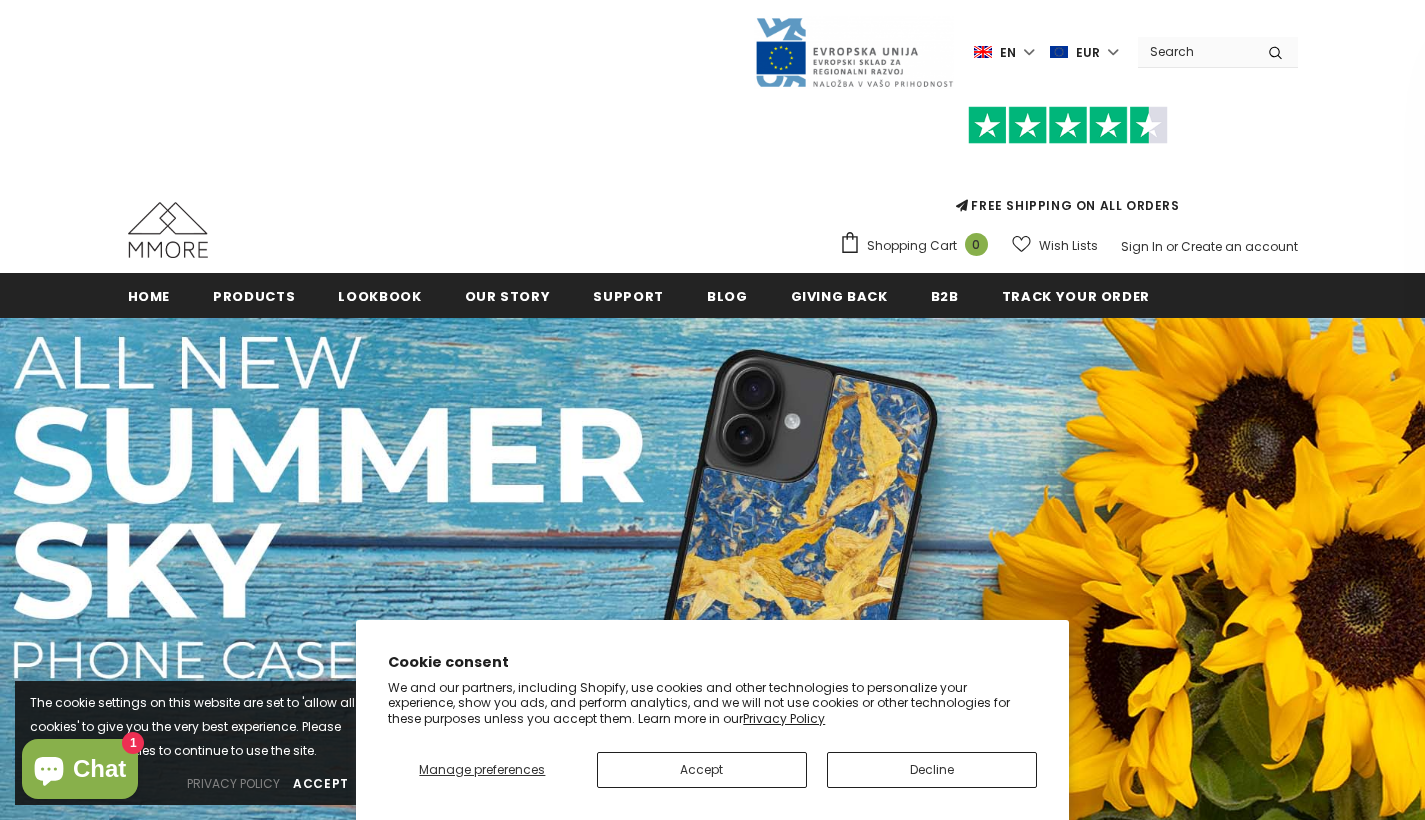 click on "EUR" at bounding box center [1088, 53] 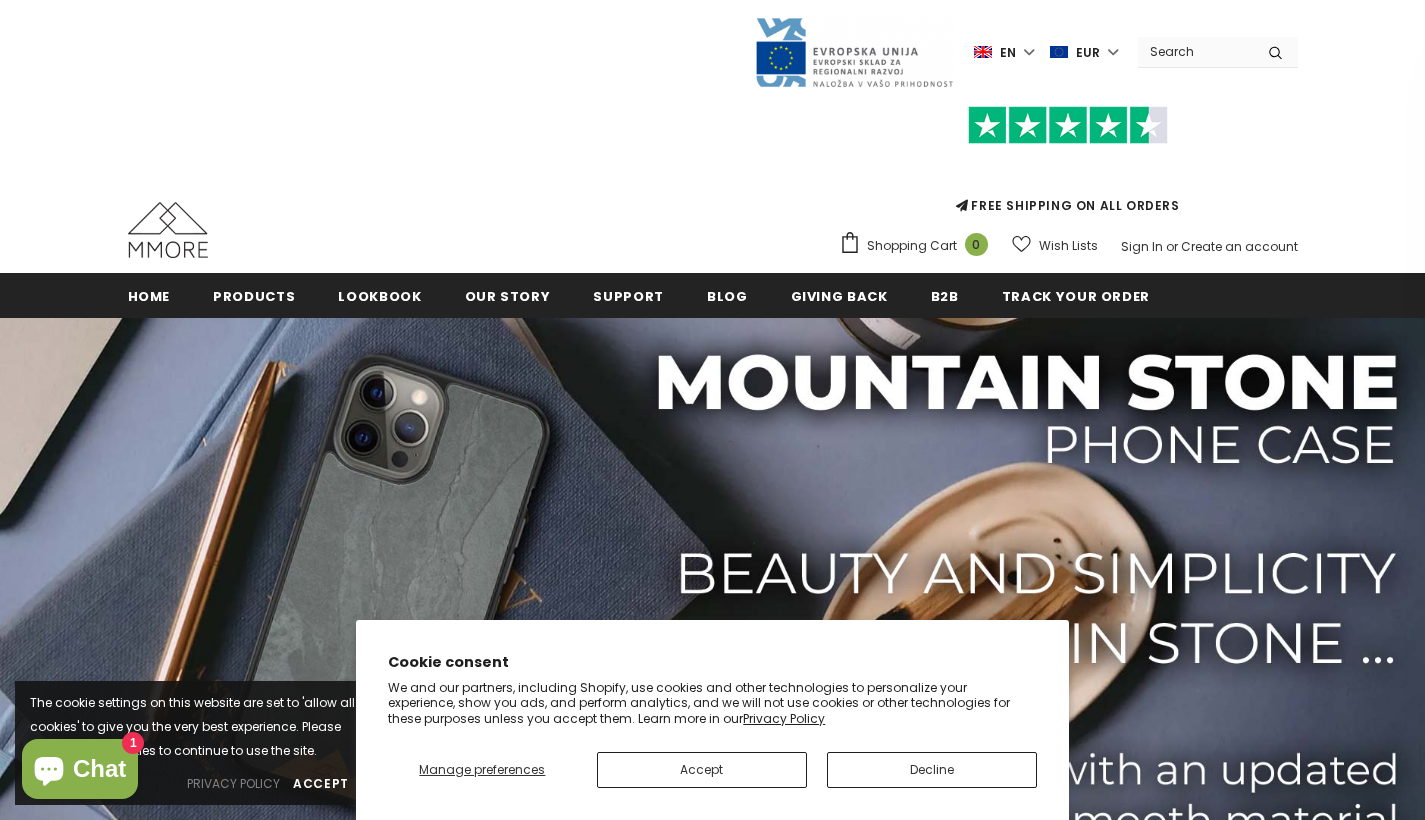click on "Accept" at bounding box center (702, 770) 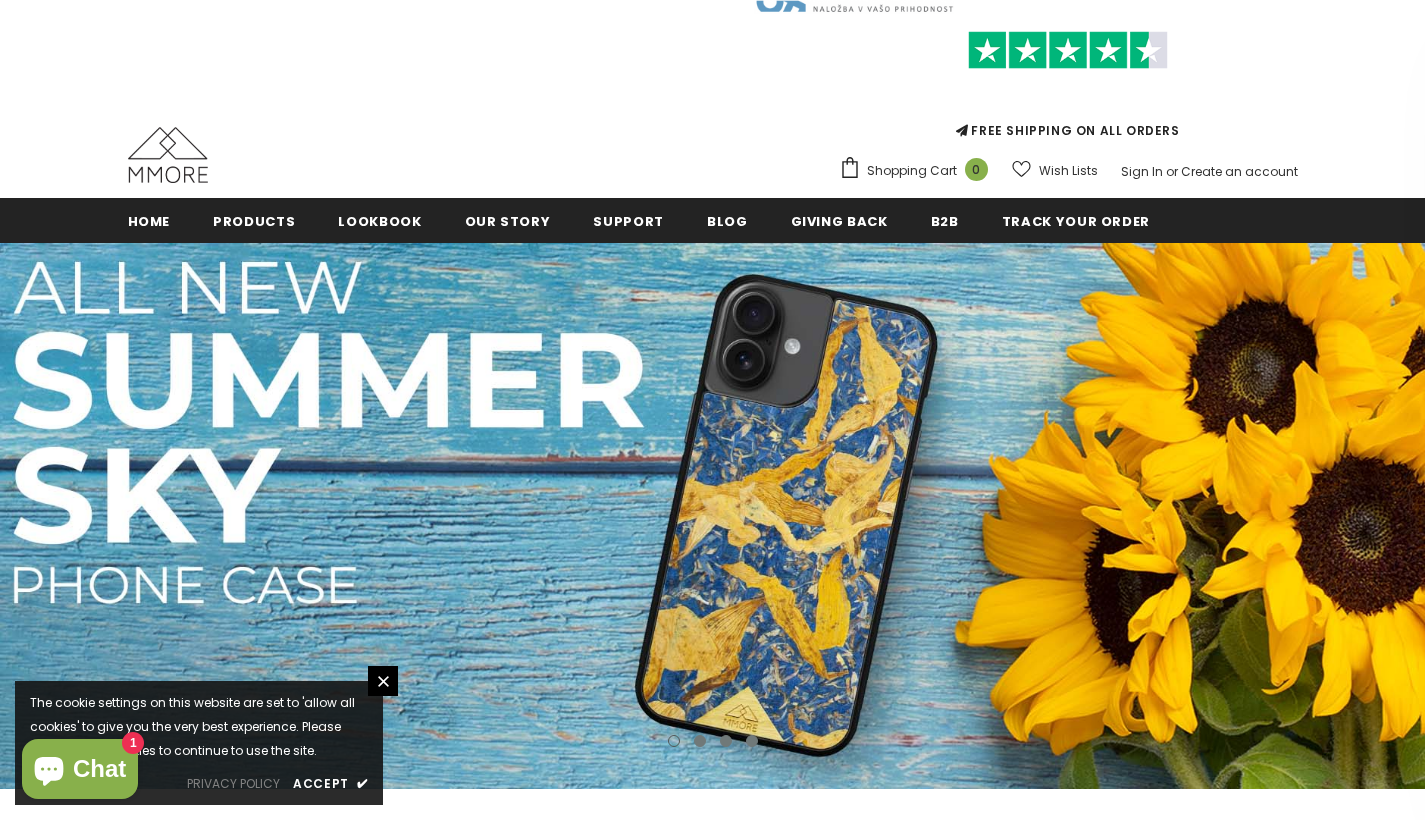 scroll, scrollTop: 61, scrollLeft: 0, axis: vertical 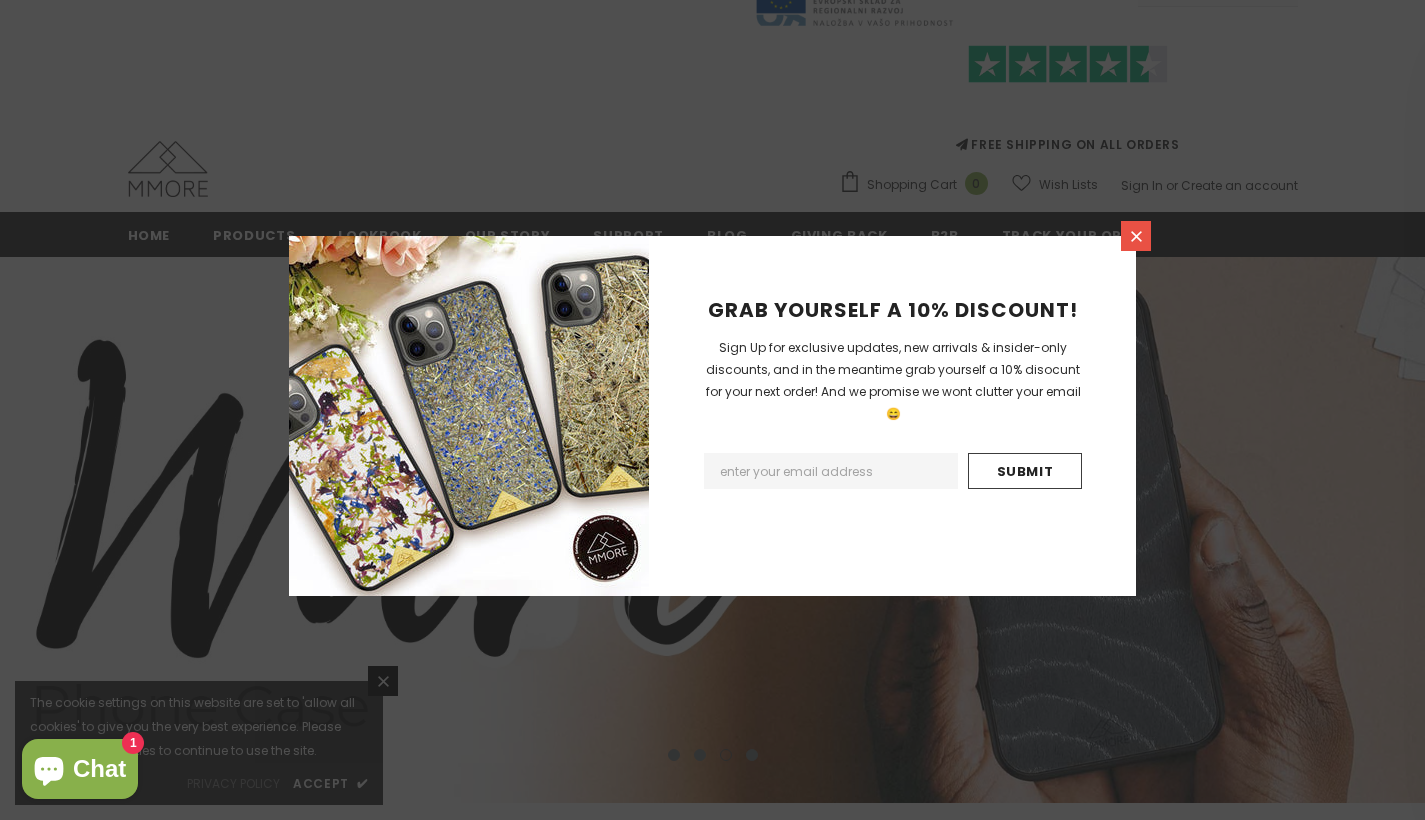 click 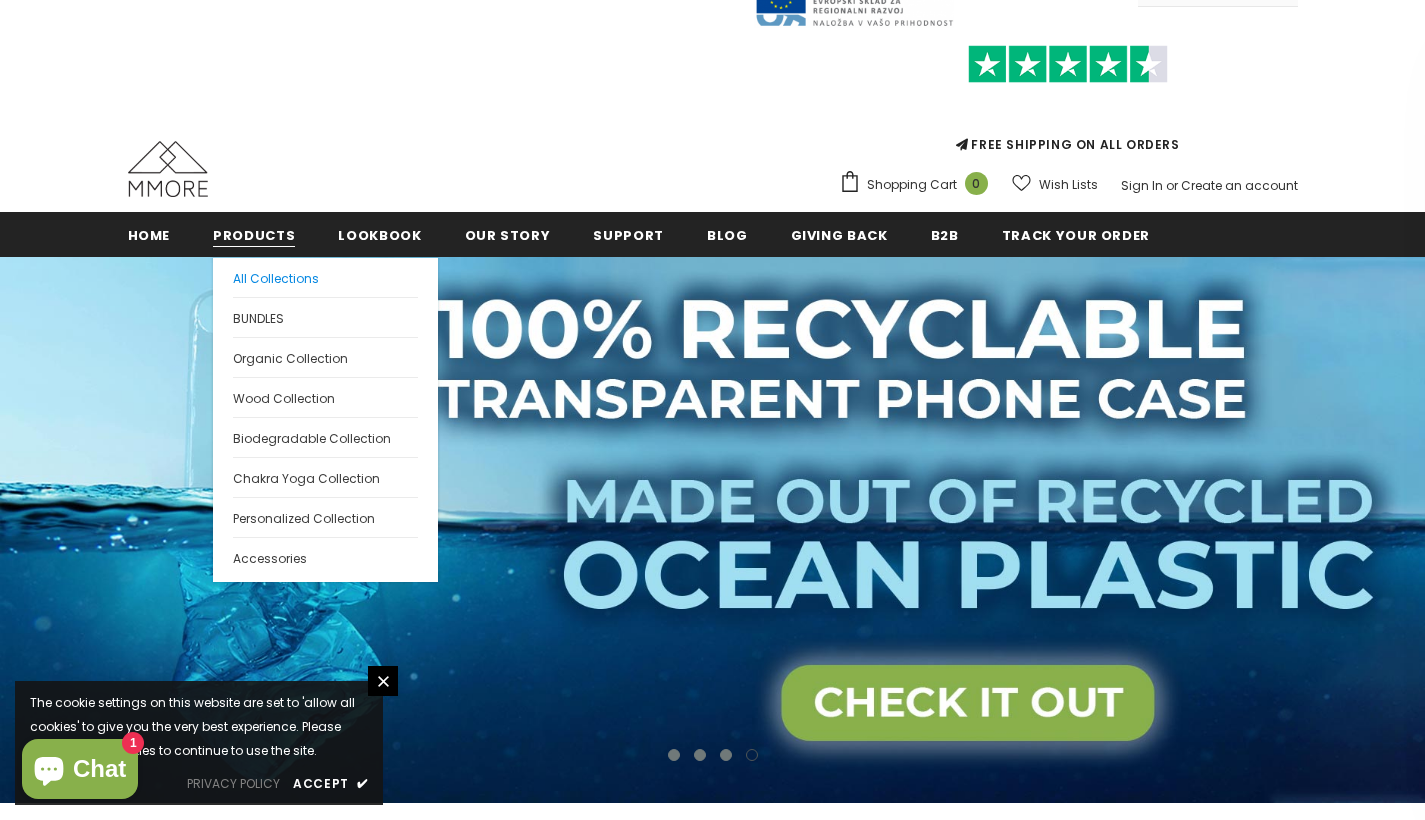 click on "All Collections" at bounding box center (276, 278) 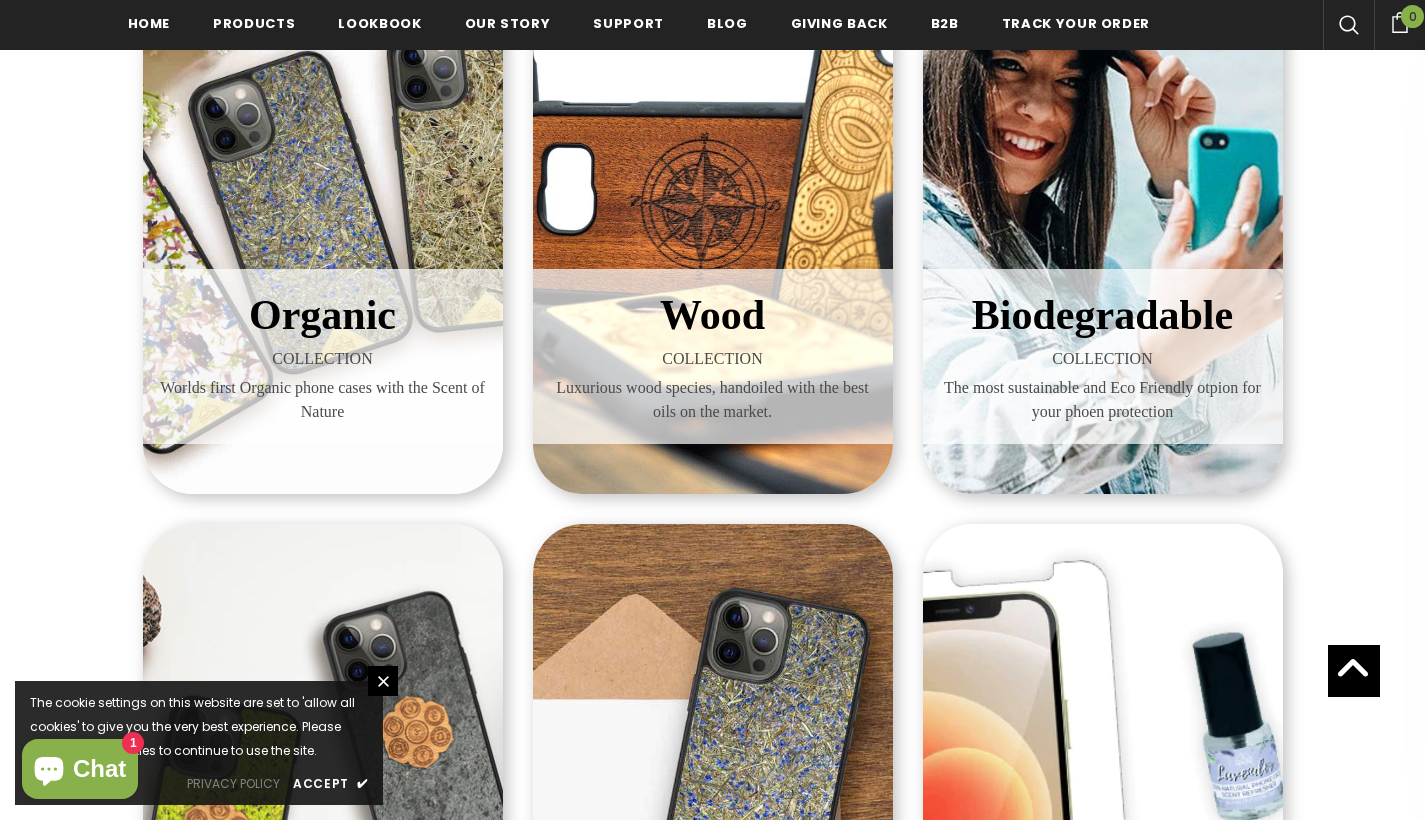 scroll, scrollTop: 414, scrollLeft: 0, axis: vertical 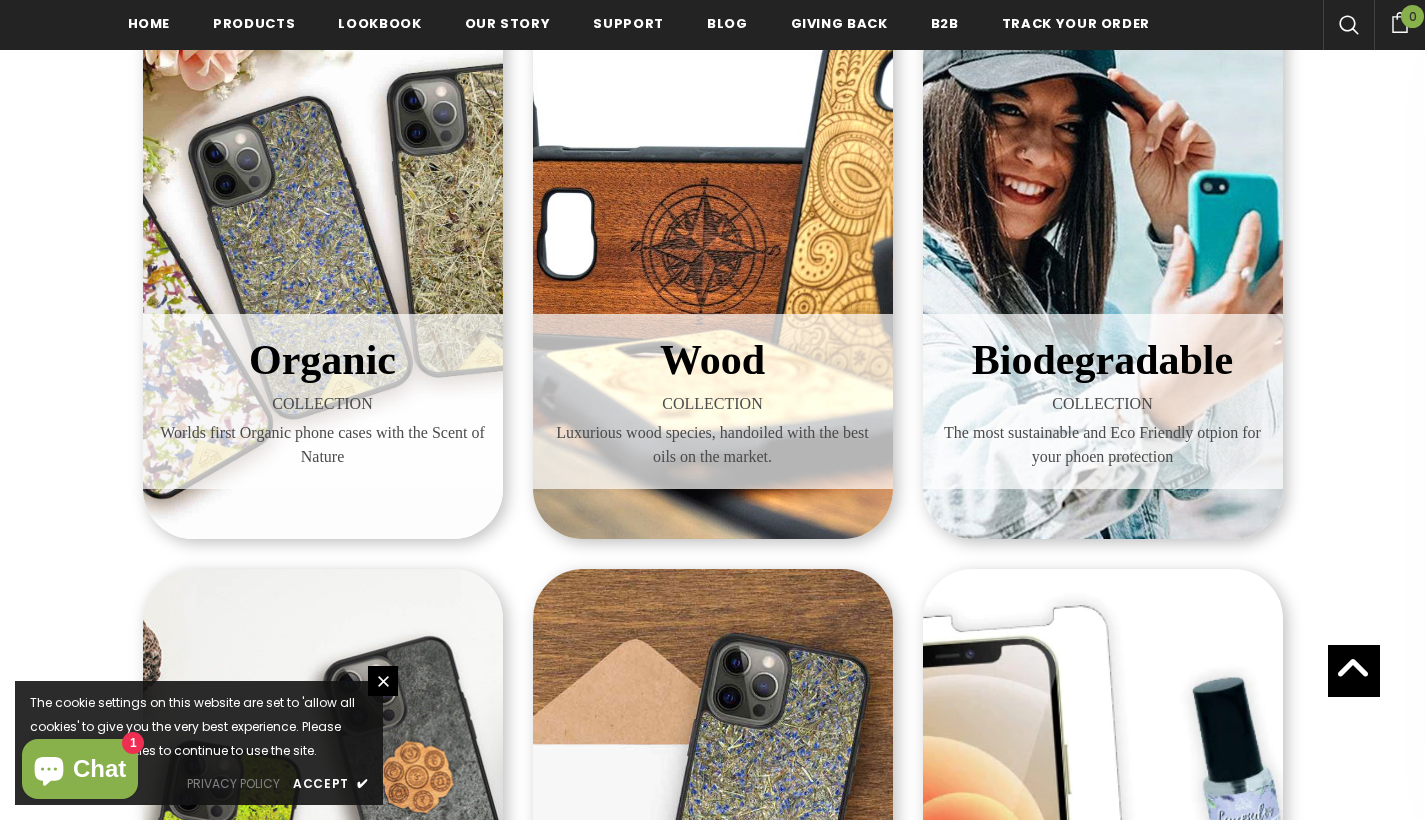 click on "Biodegradable" at bounding box center [1102, 360] 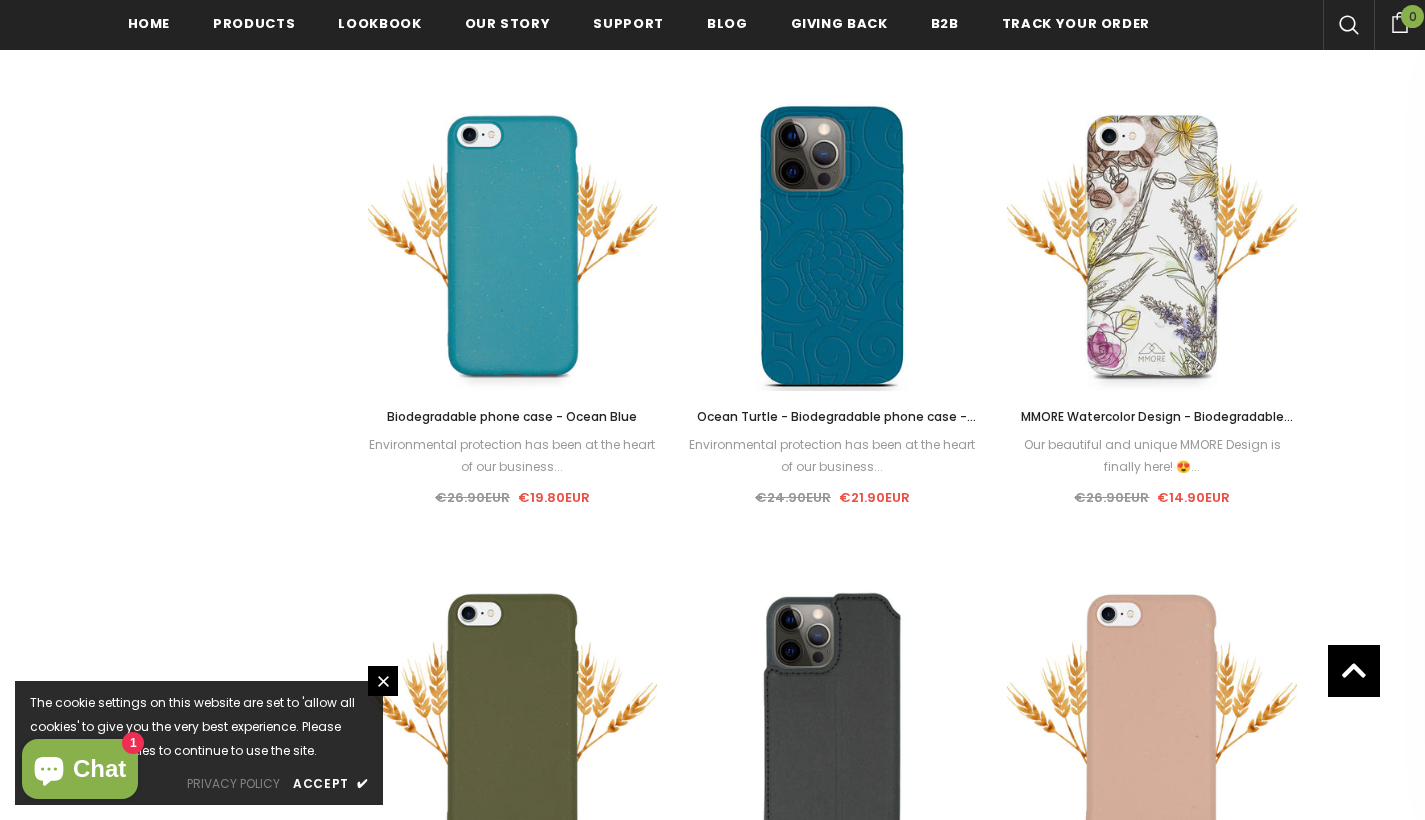 scroll, scrollTop: 1390, scrollLeft: 0, axis: vertical 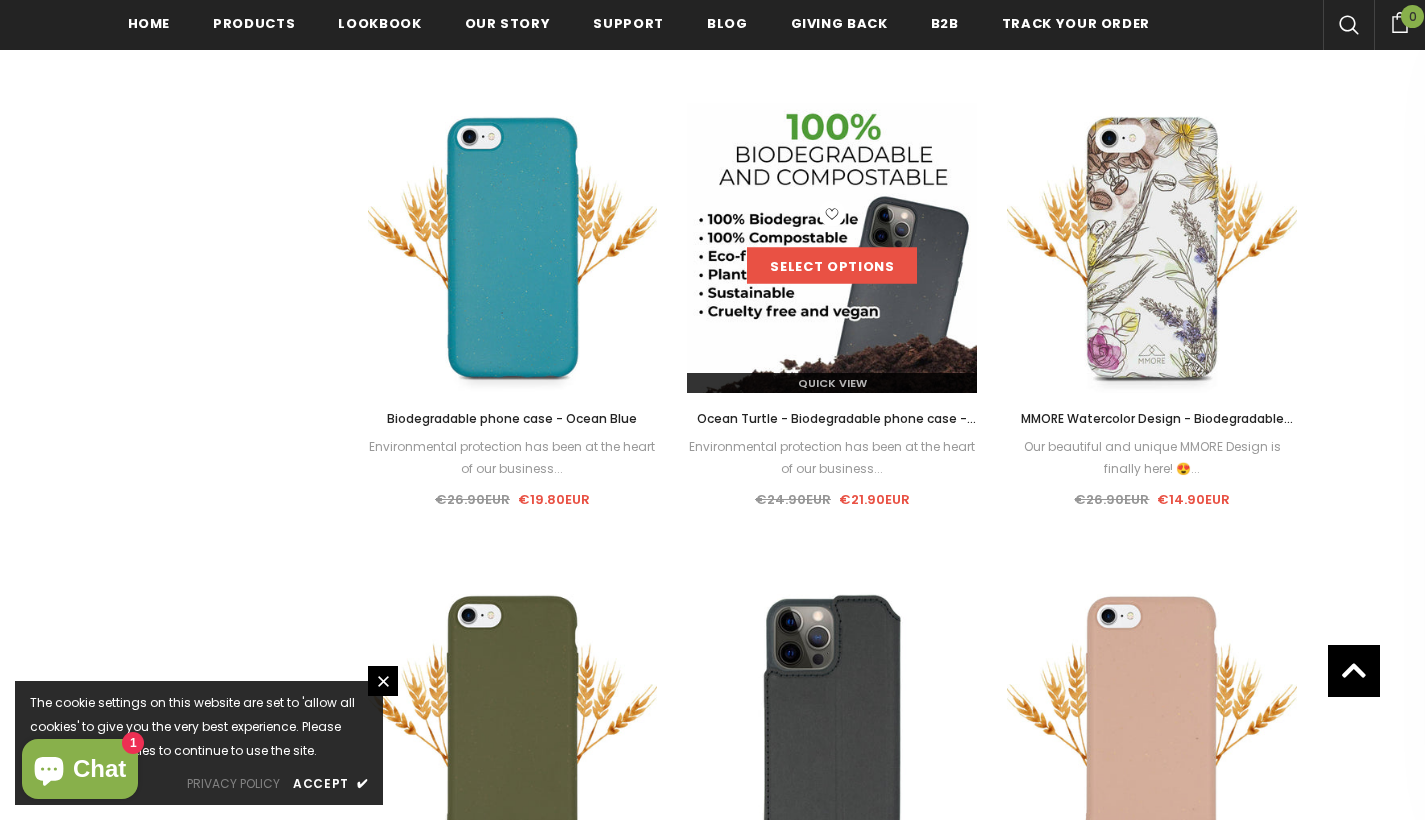 click on "Select options" at bounding box center [832, 266] 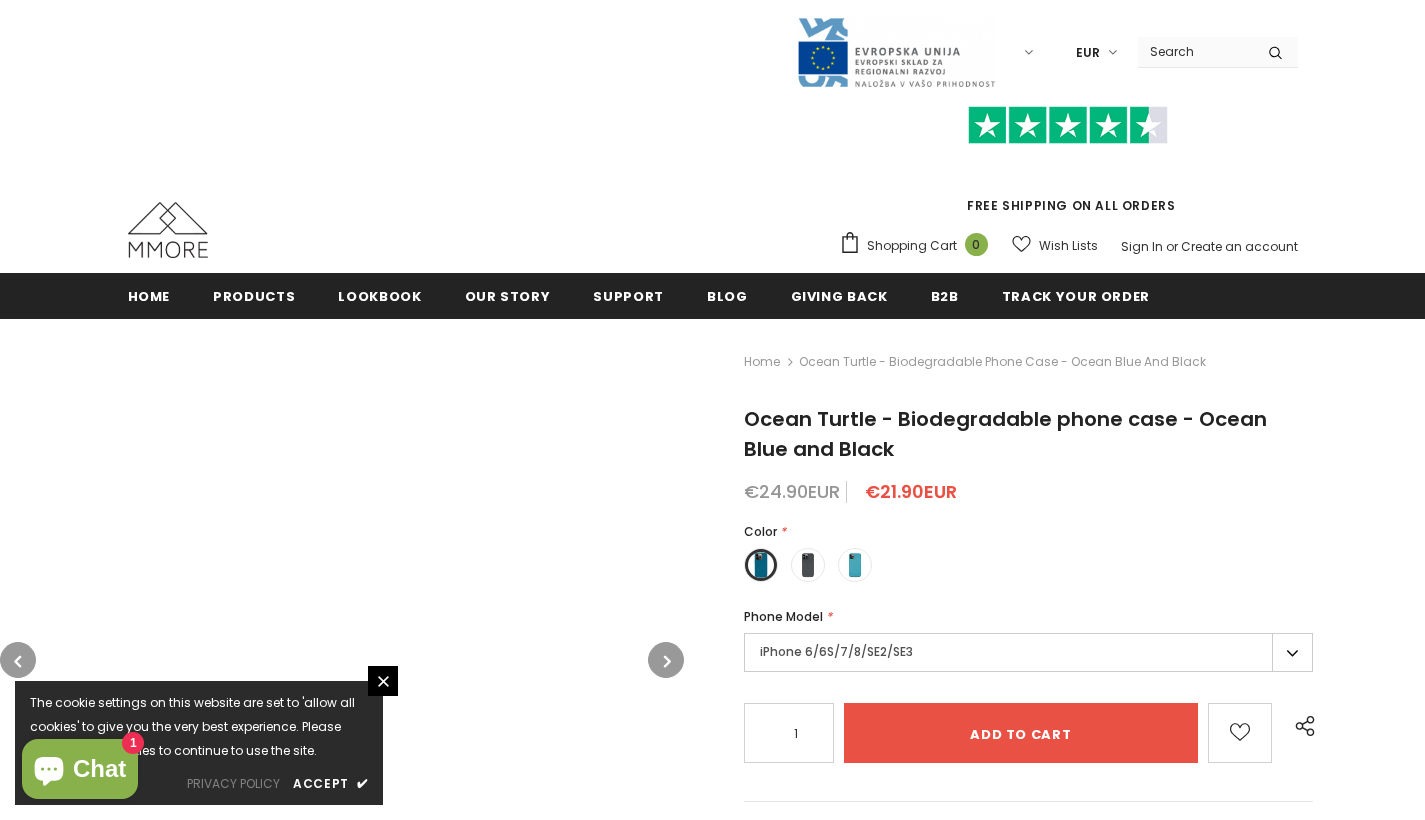 scroll, scrollTop: 231, scrollLeft: 0, axis: vertical 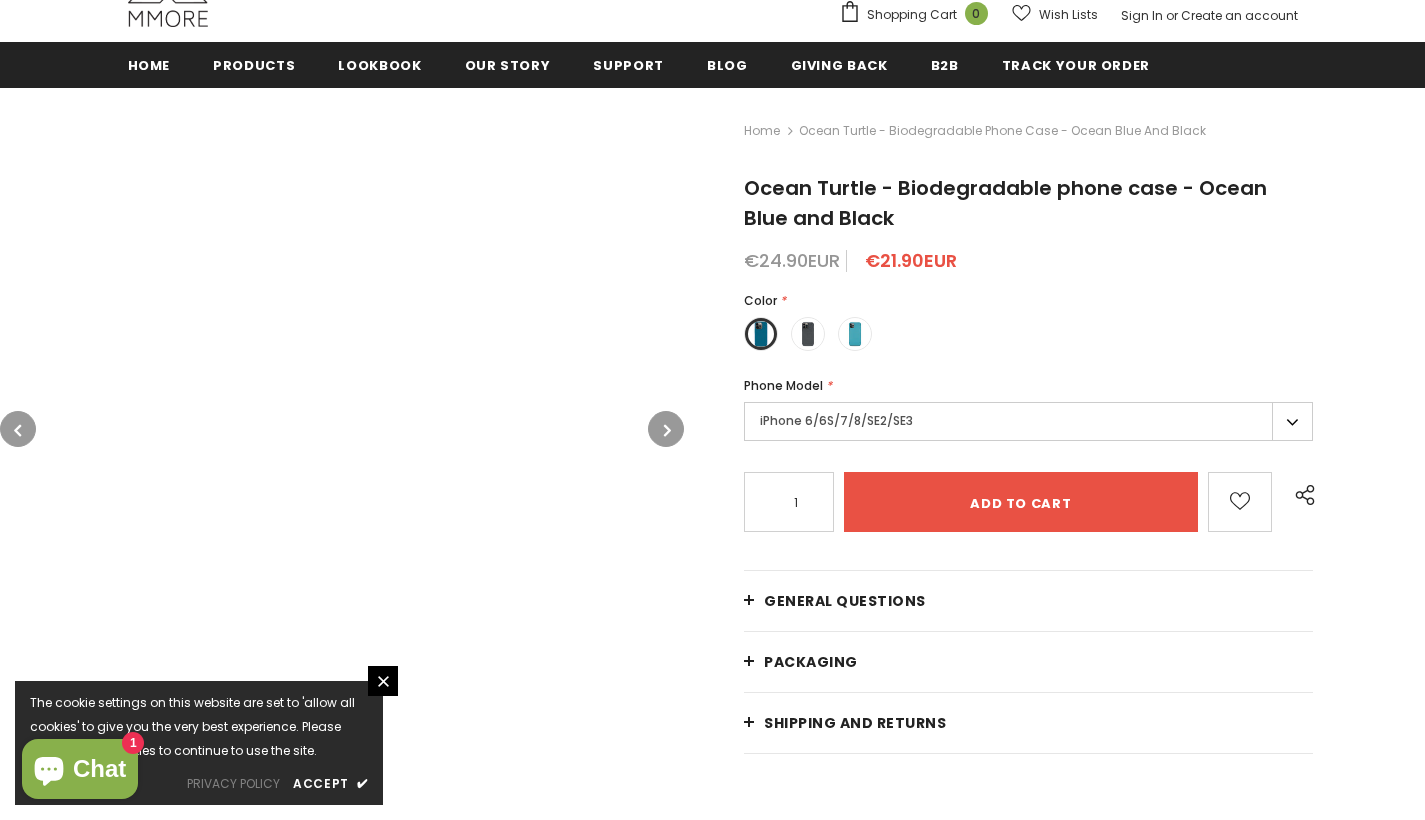 click on "iPhone 6/6S/7/8/SE2/SE3" at bounding box center [1028, 421] 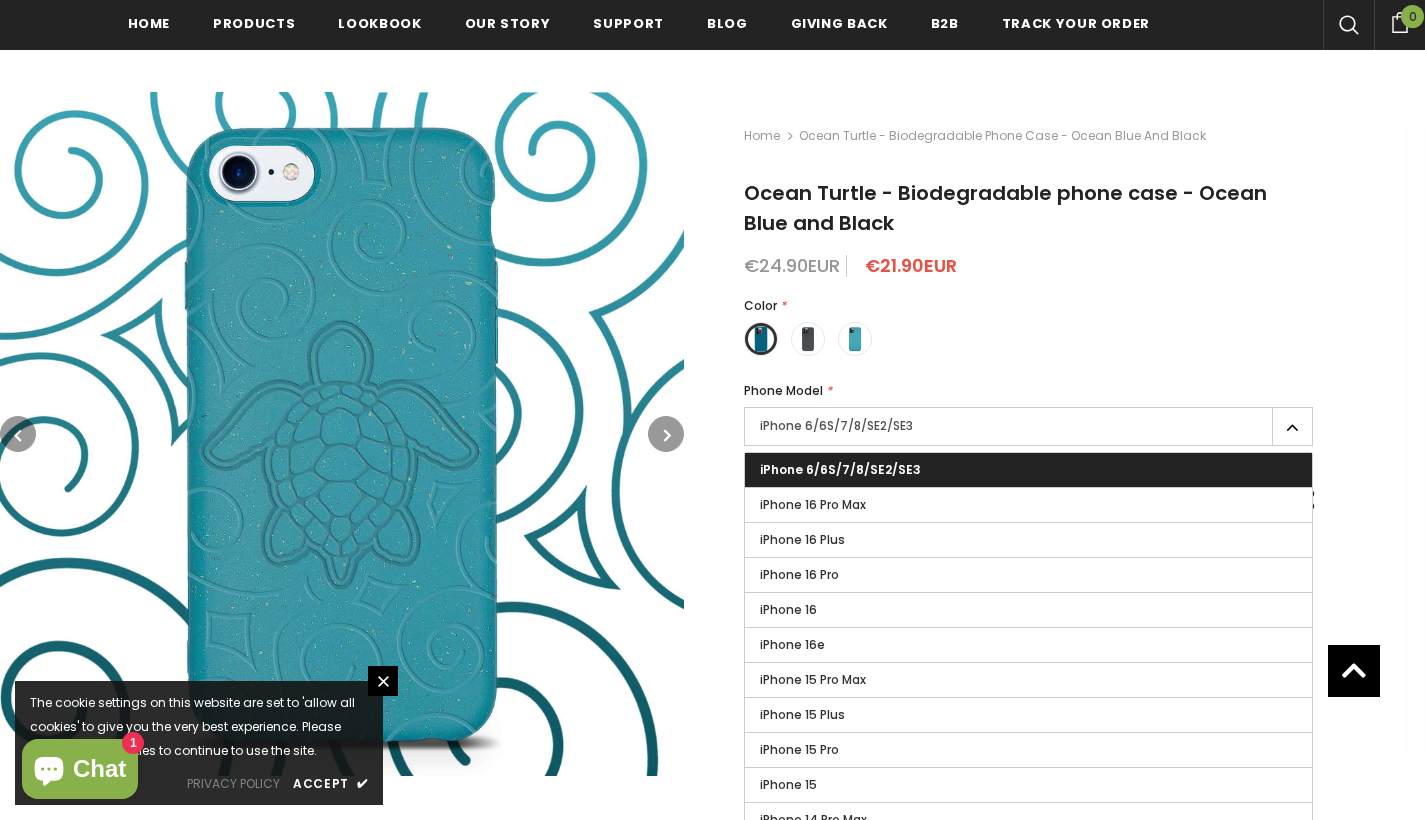 click on "iPhone 6/6S/7/8/SE2/SE3" at bounding box center [1028, 426] 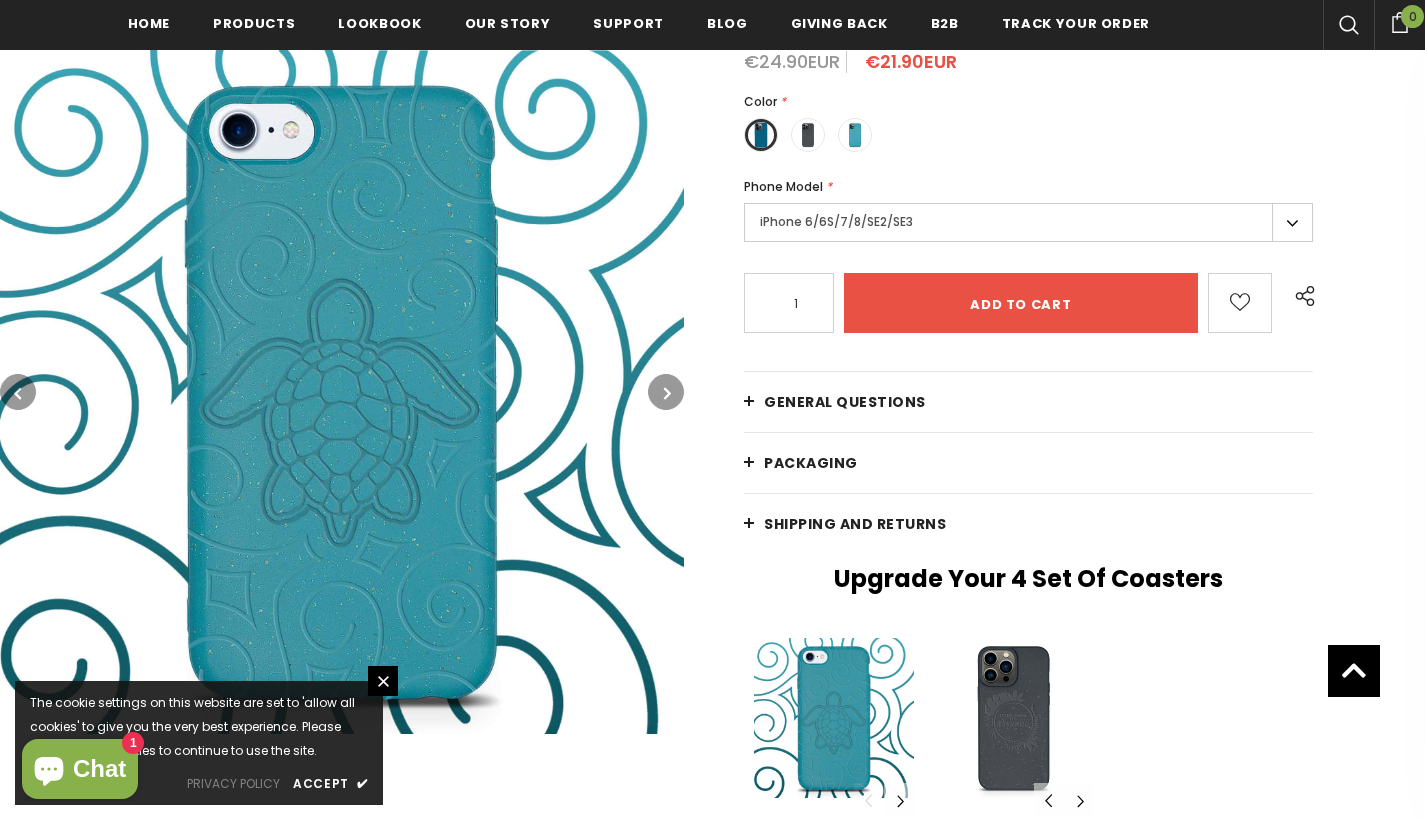 click on "iPhone 6/6S/7/8/SE2/SE3" at bounding box center (1028, 222) 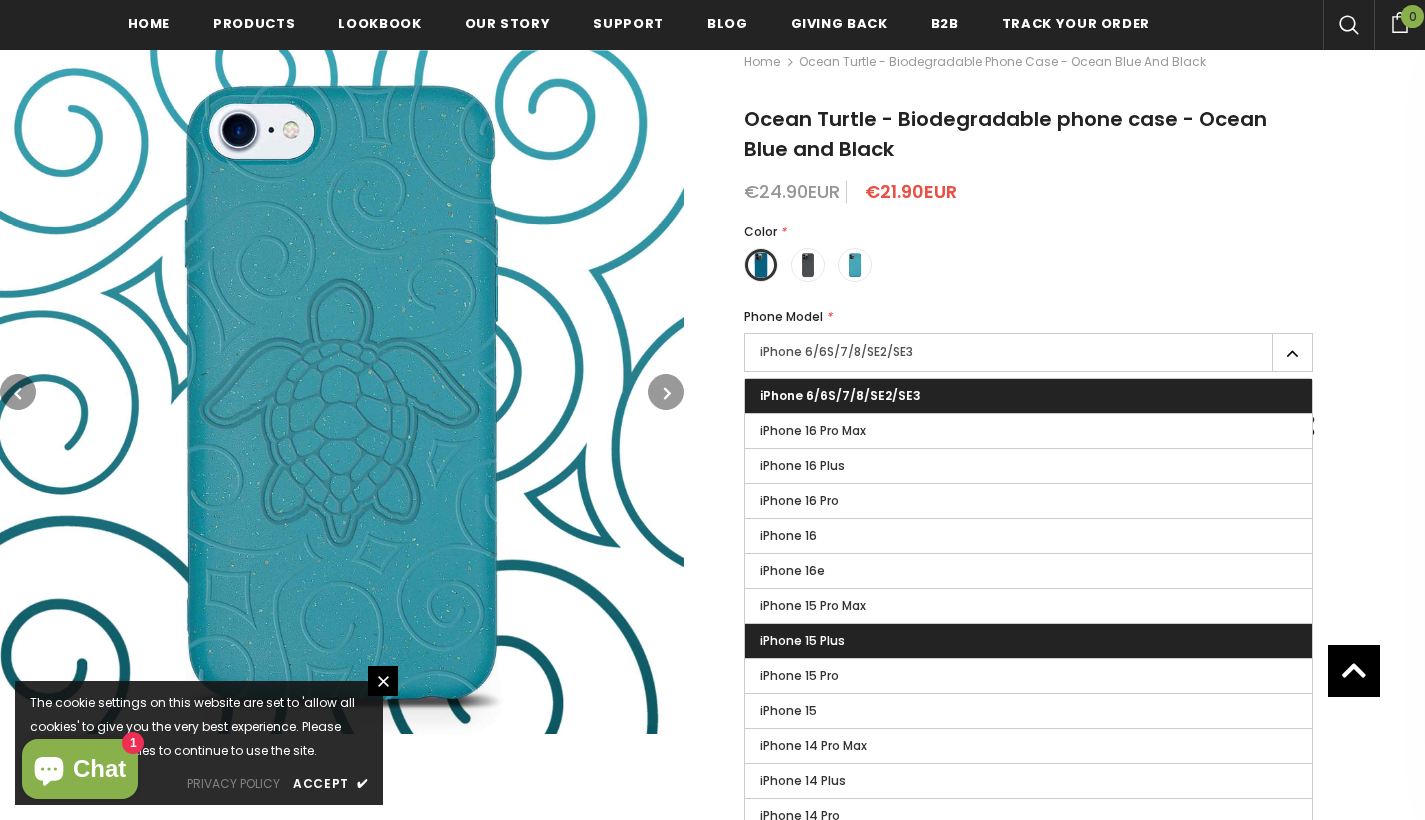 scroll, scrollTop: 274, scrollLeft: 0, axis: vertical 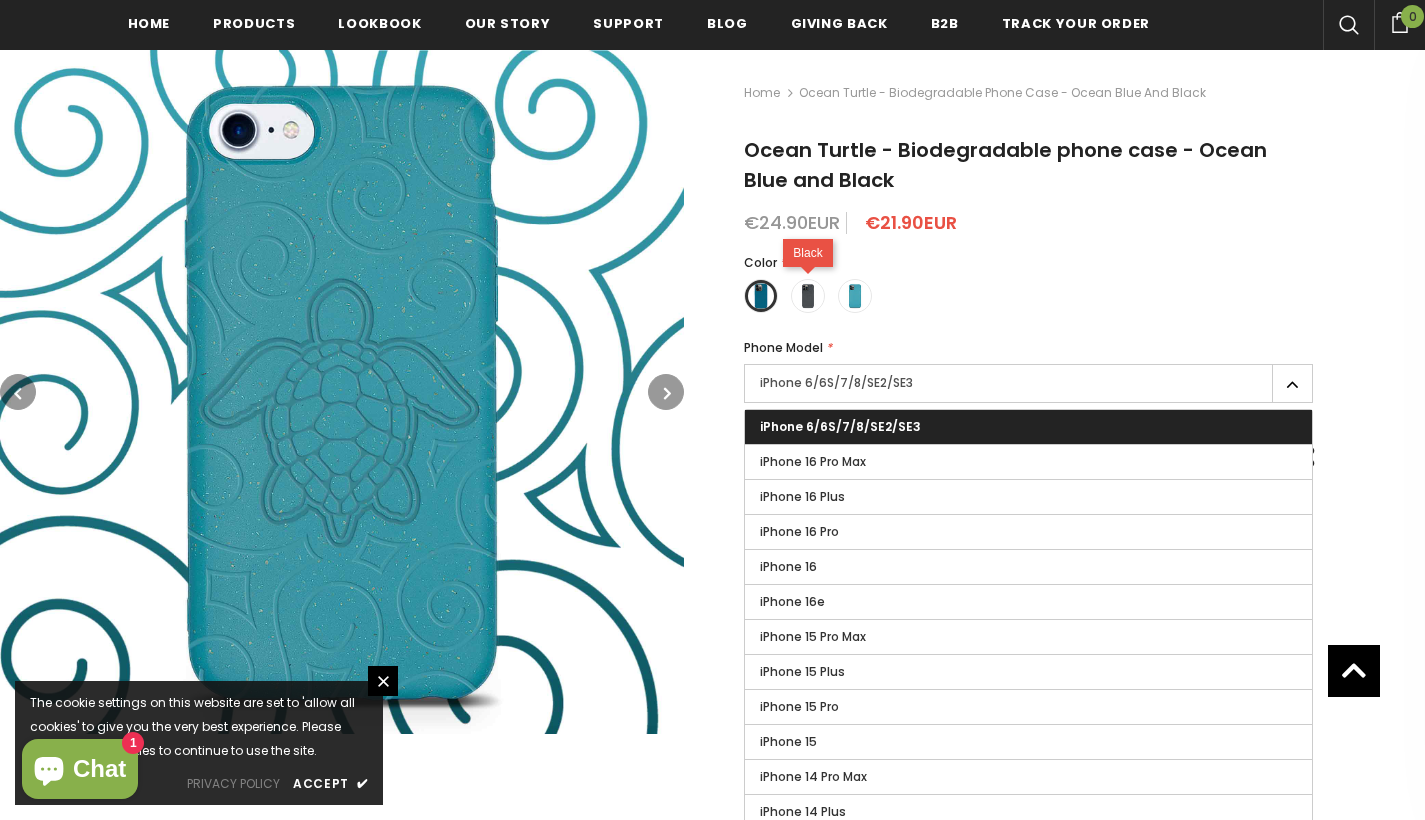 click at bounding box center [808, 296] 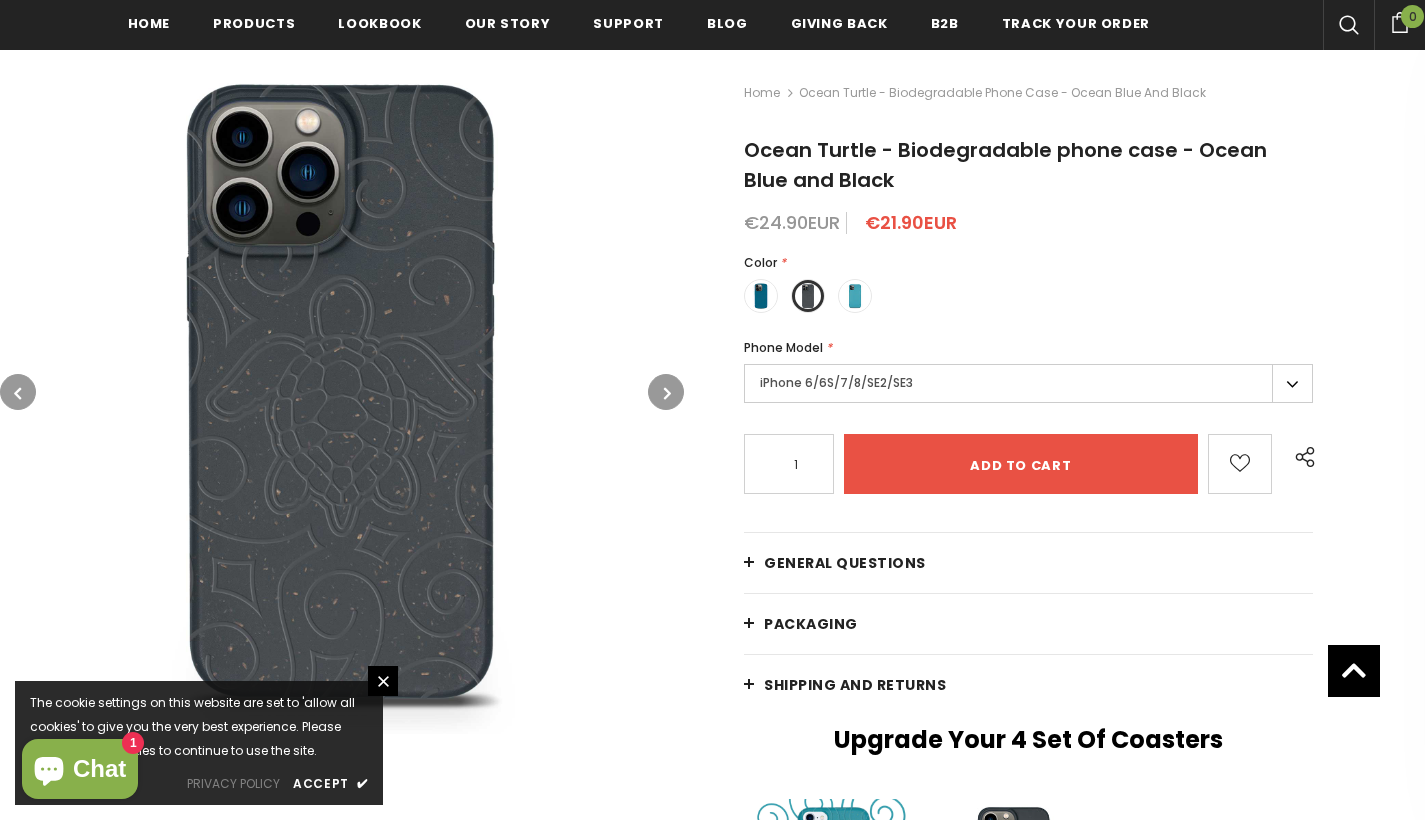 click on "iPhone 6/6S/7/8/SE2/SE3" at bounding box center [1028, 383] 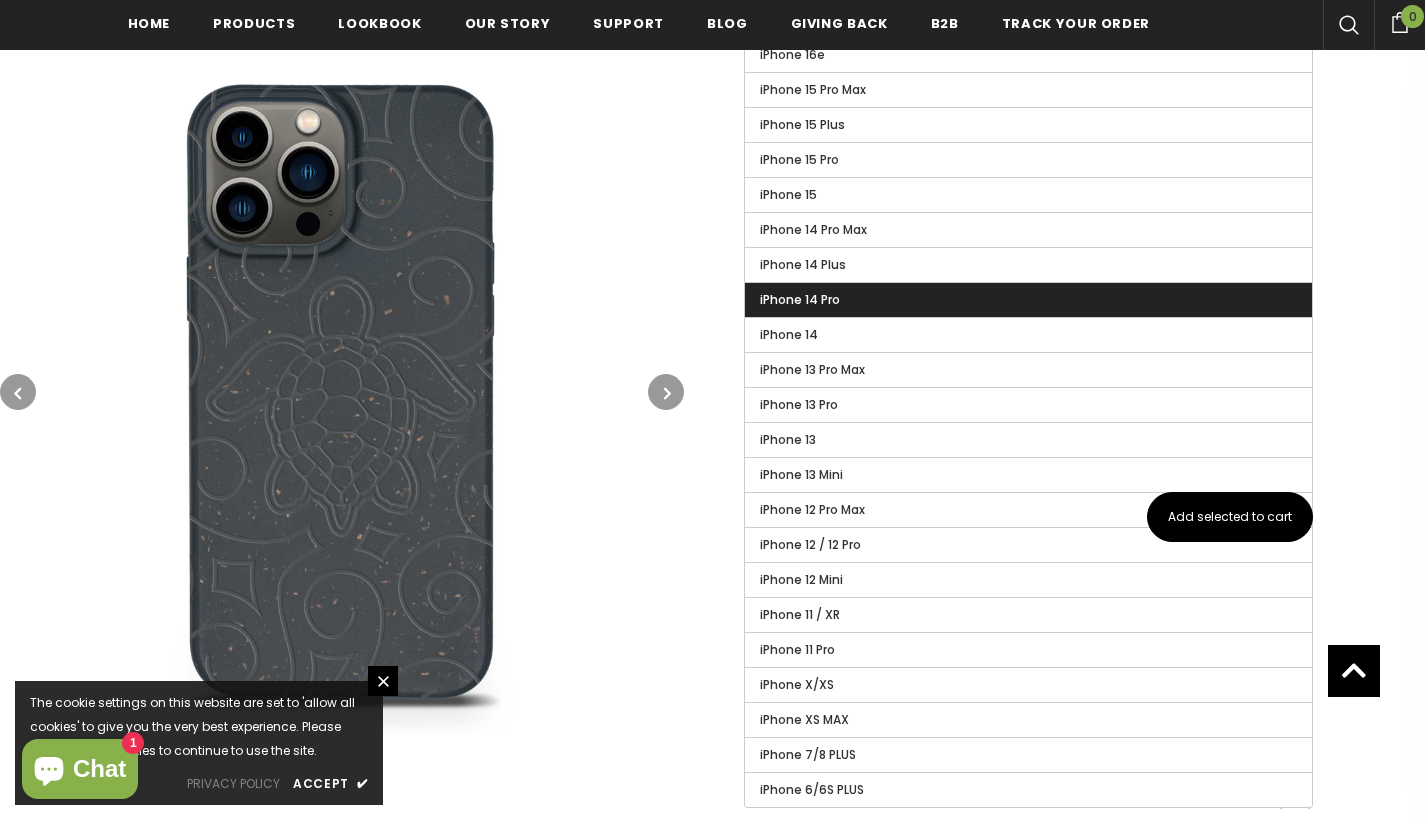 scroll, scrollTop: 914, scrollLeft: 0, axis: vertical 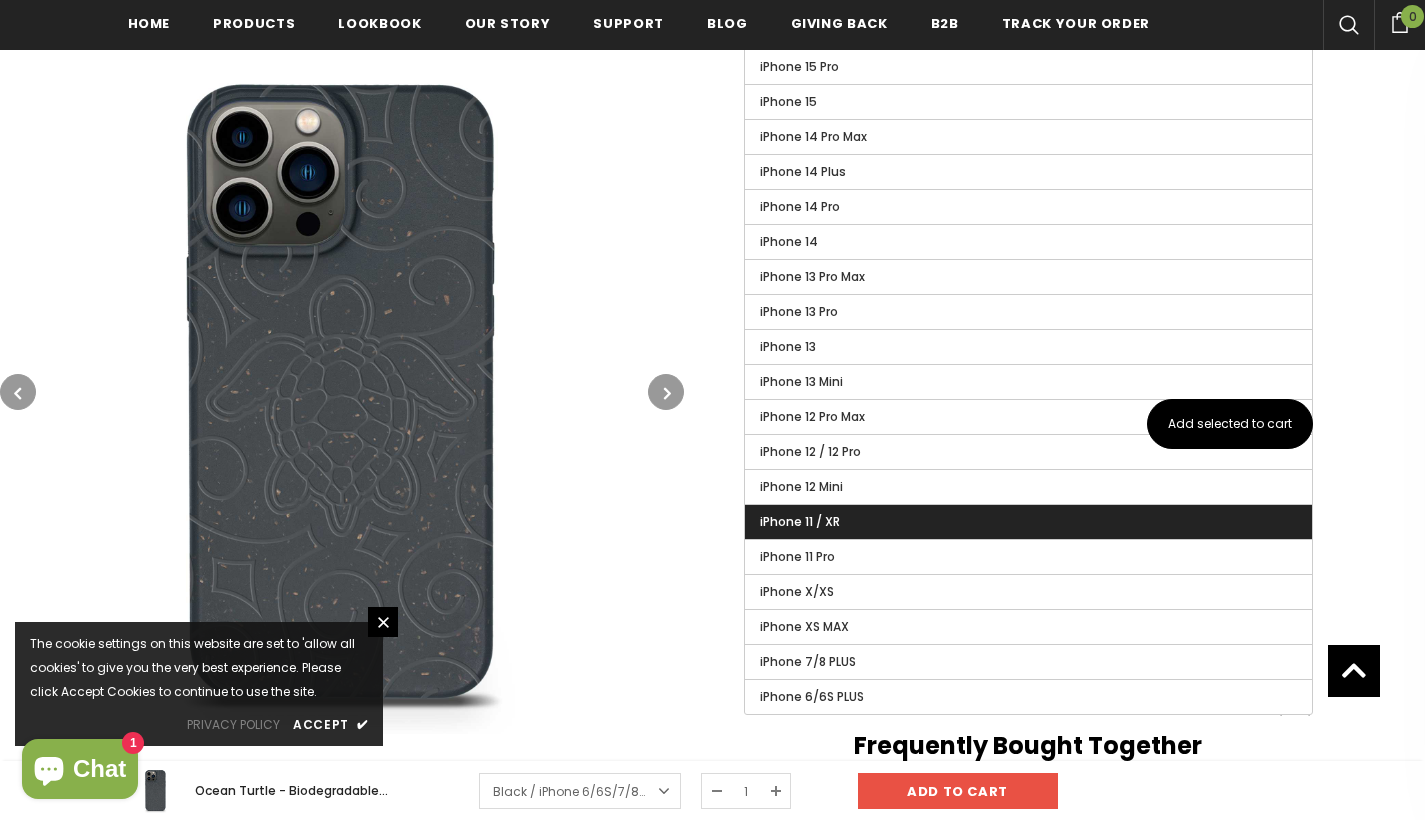 click on "iPhone 11 / XR" at bounding box center [1028, 522] 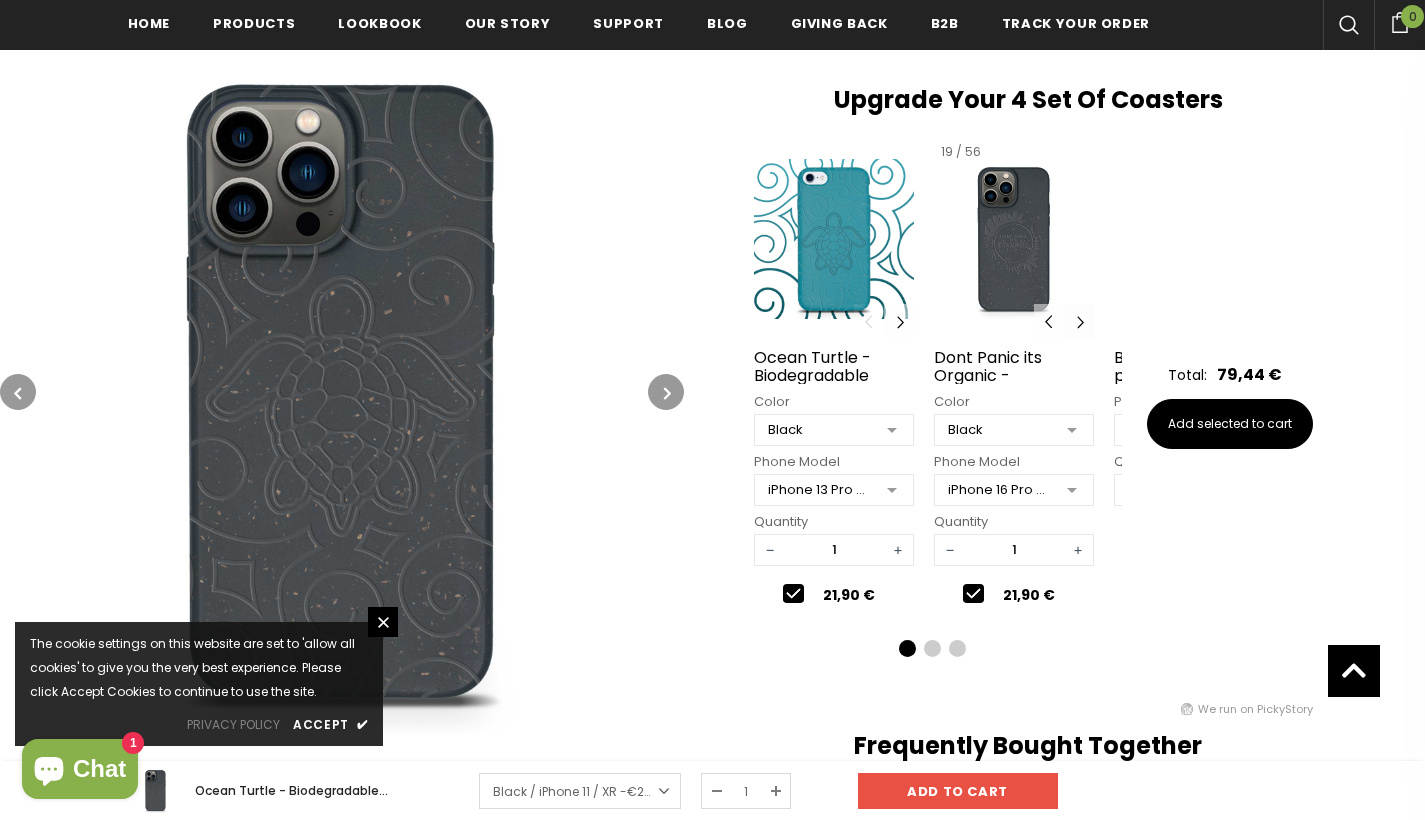 click at bounding box center (1079, 321) 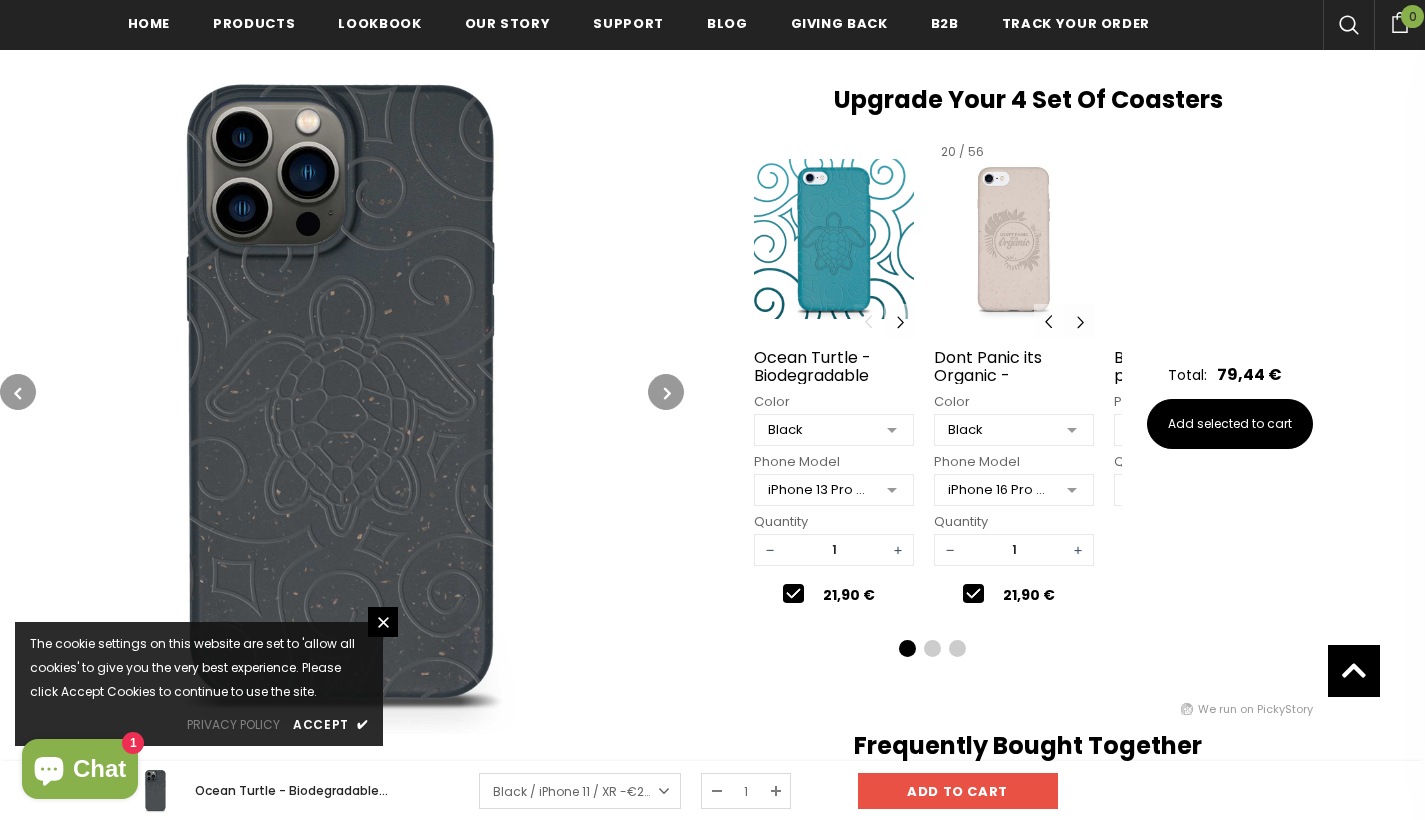 click at bounding box center (1079, 321) 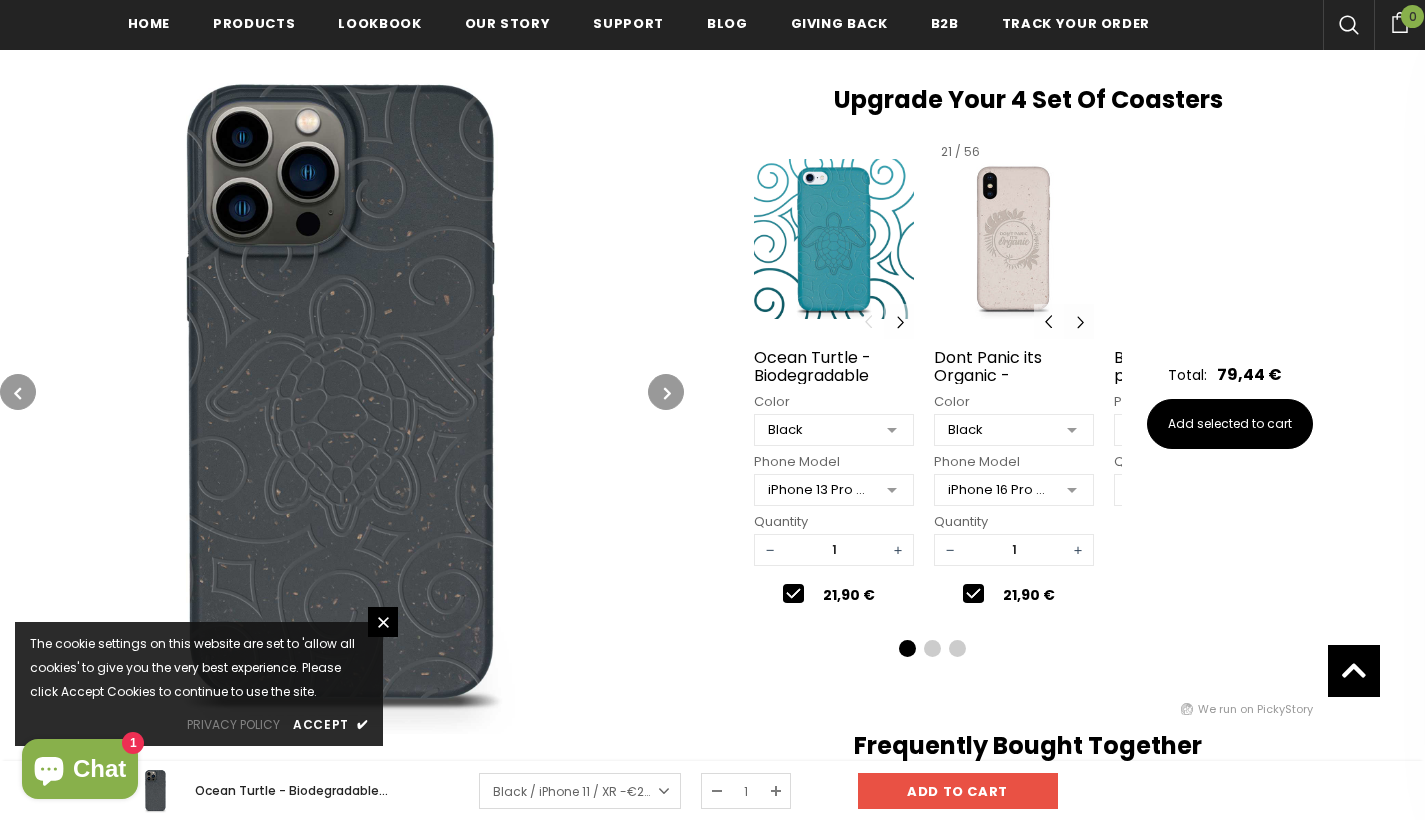 click at bounding box center (1079, 321) 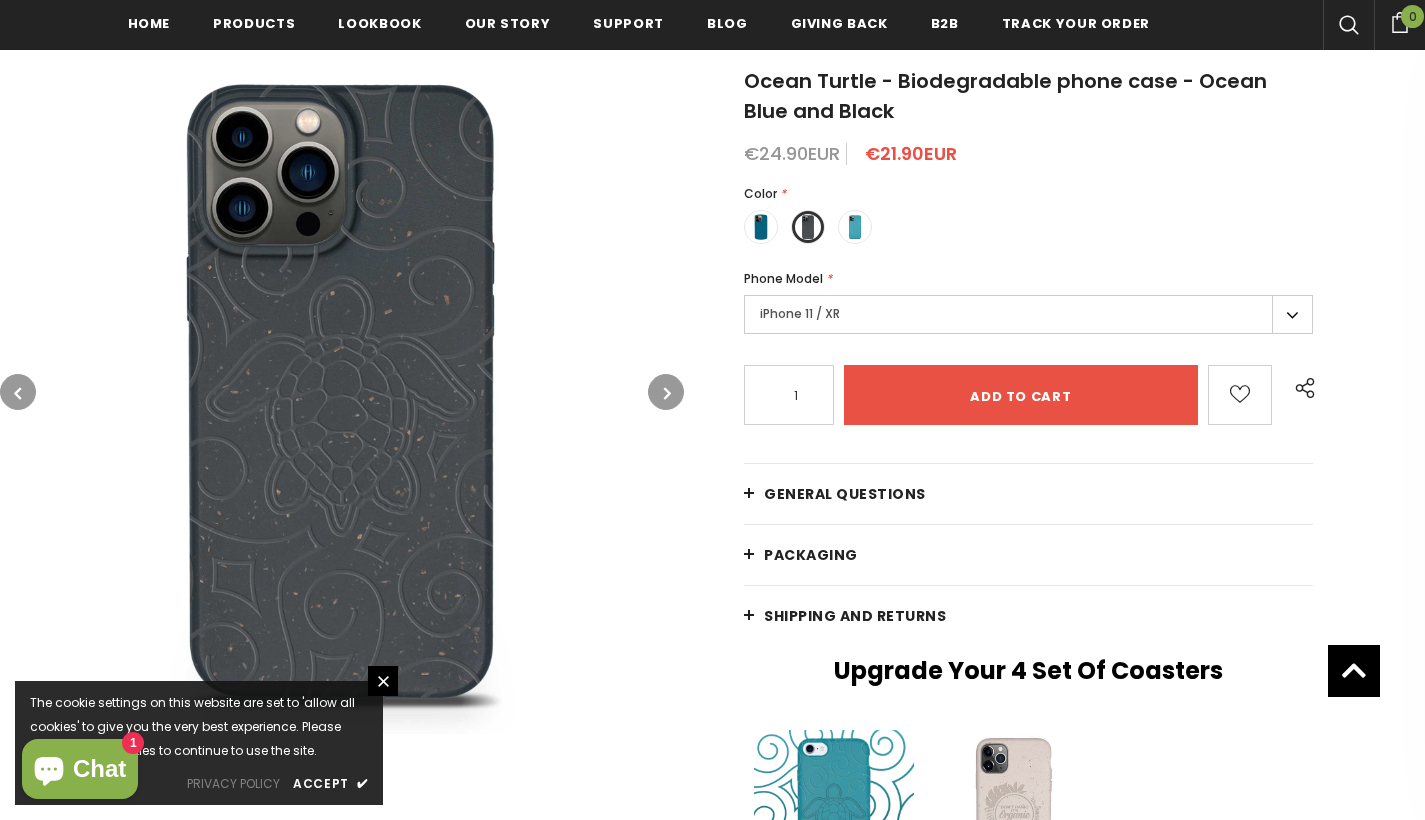 scroll, scrollTop: 14, scrollLeft: 0, axis: vertical 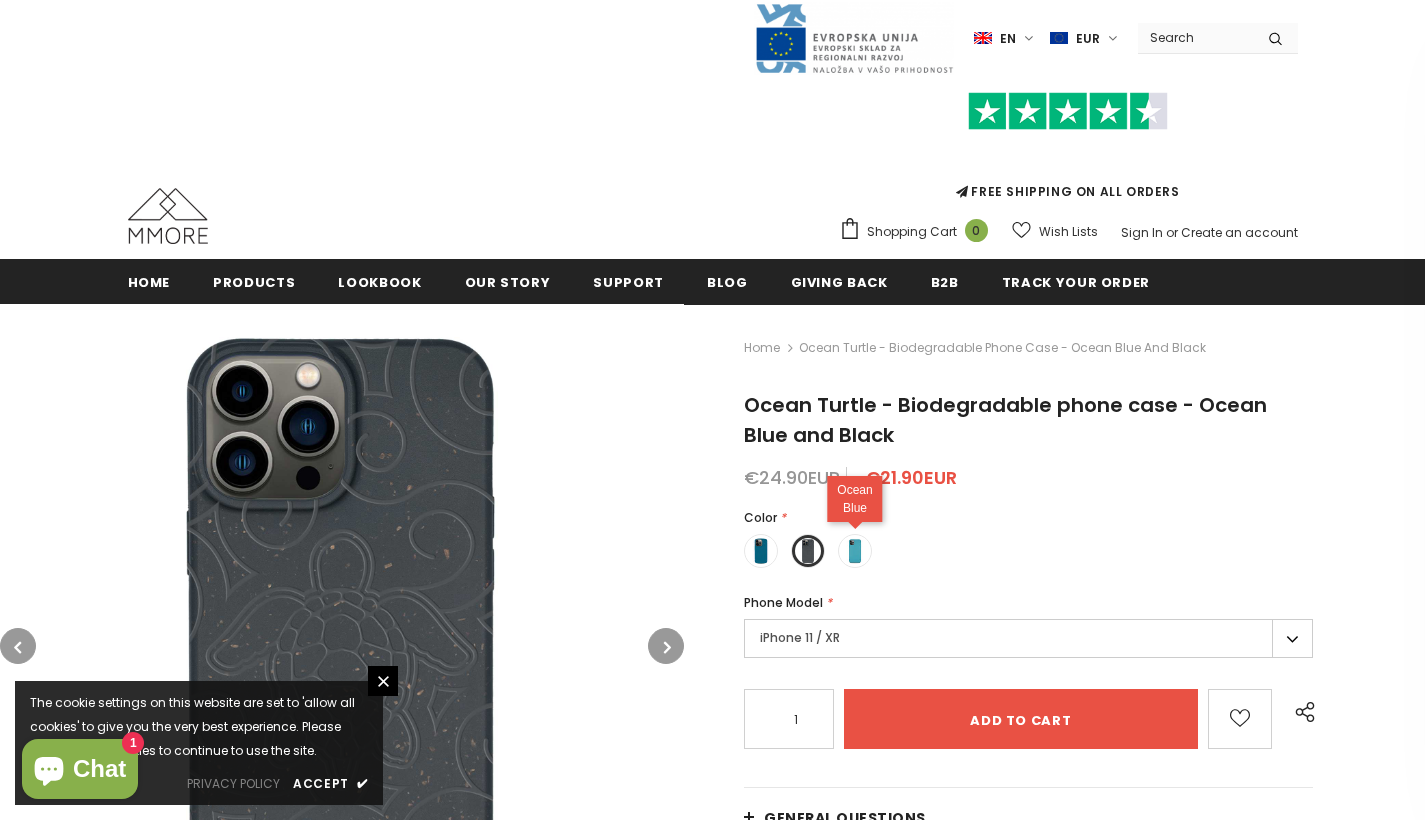 click at bounding box center (855, 551) 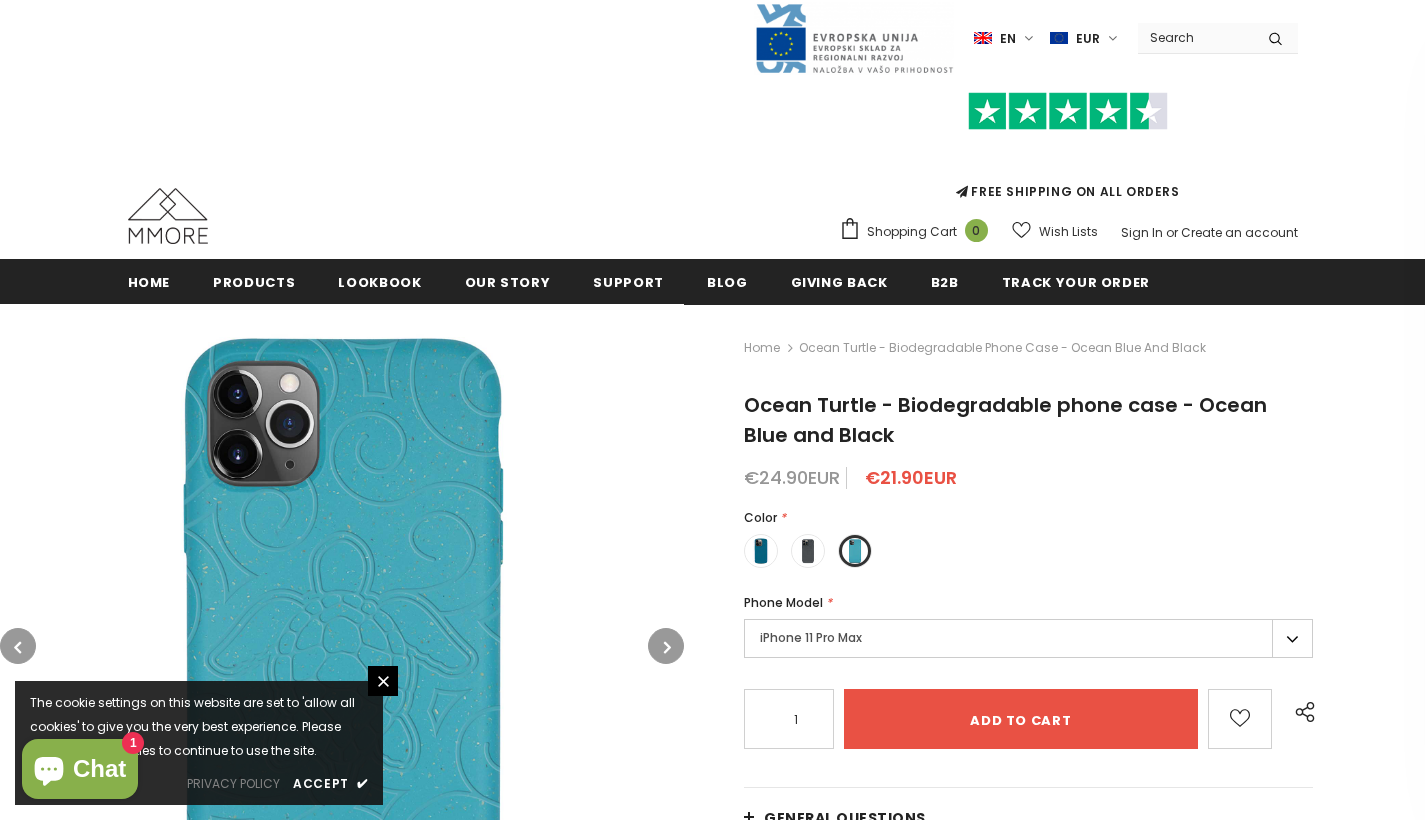 click on "Home" at bounding box center [762, 348] 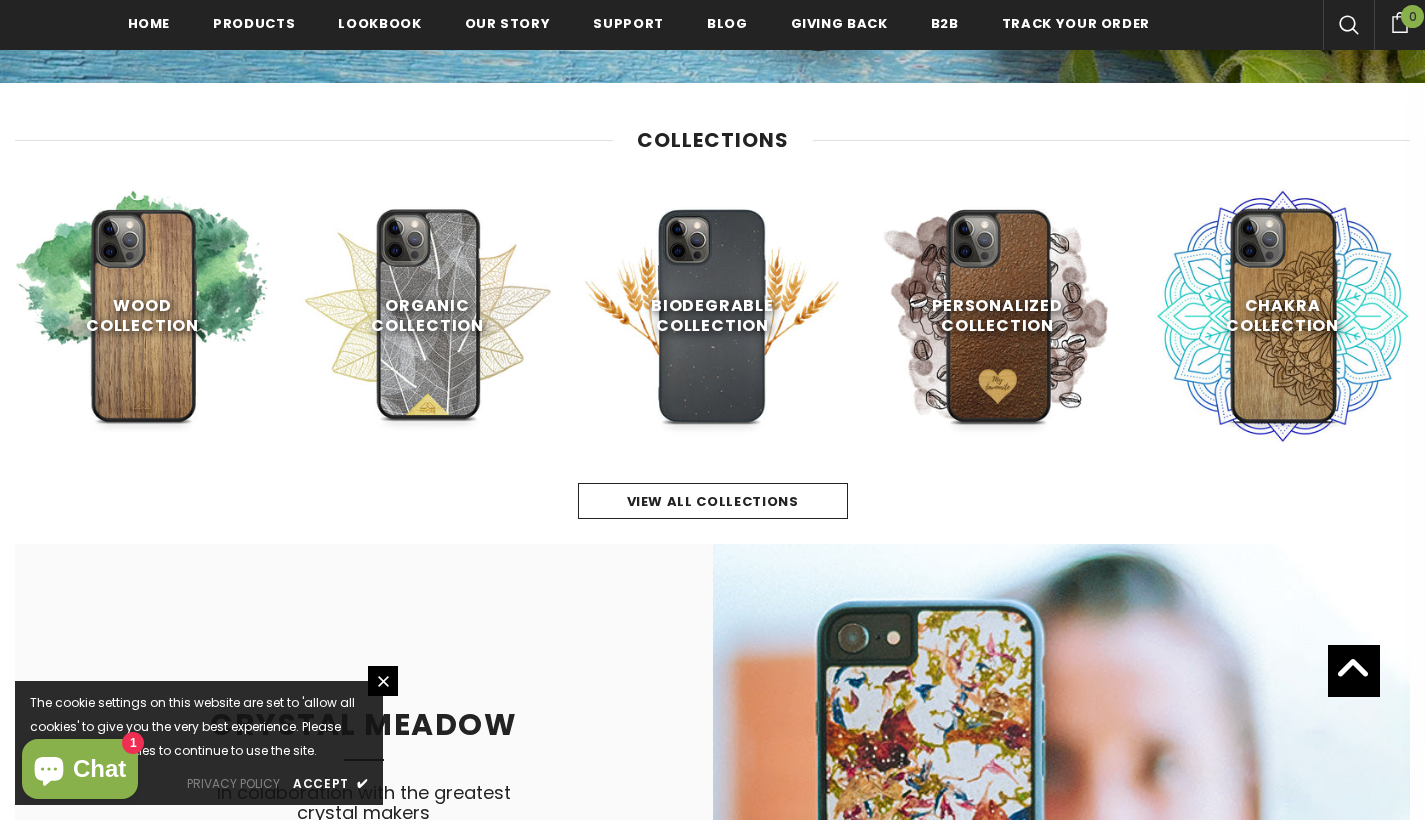scroll, scrollTop: 789, scrollLeft: 0, axis: vertical 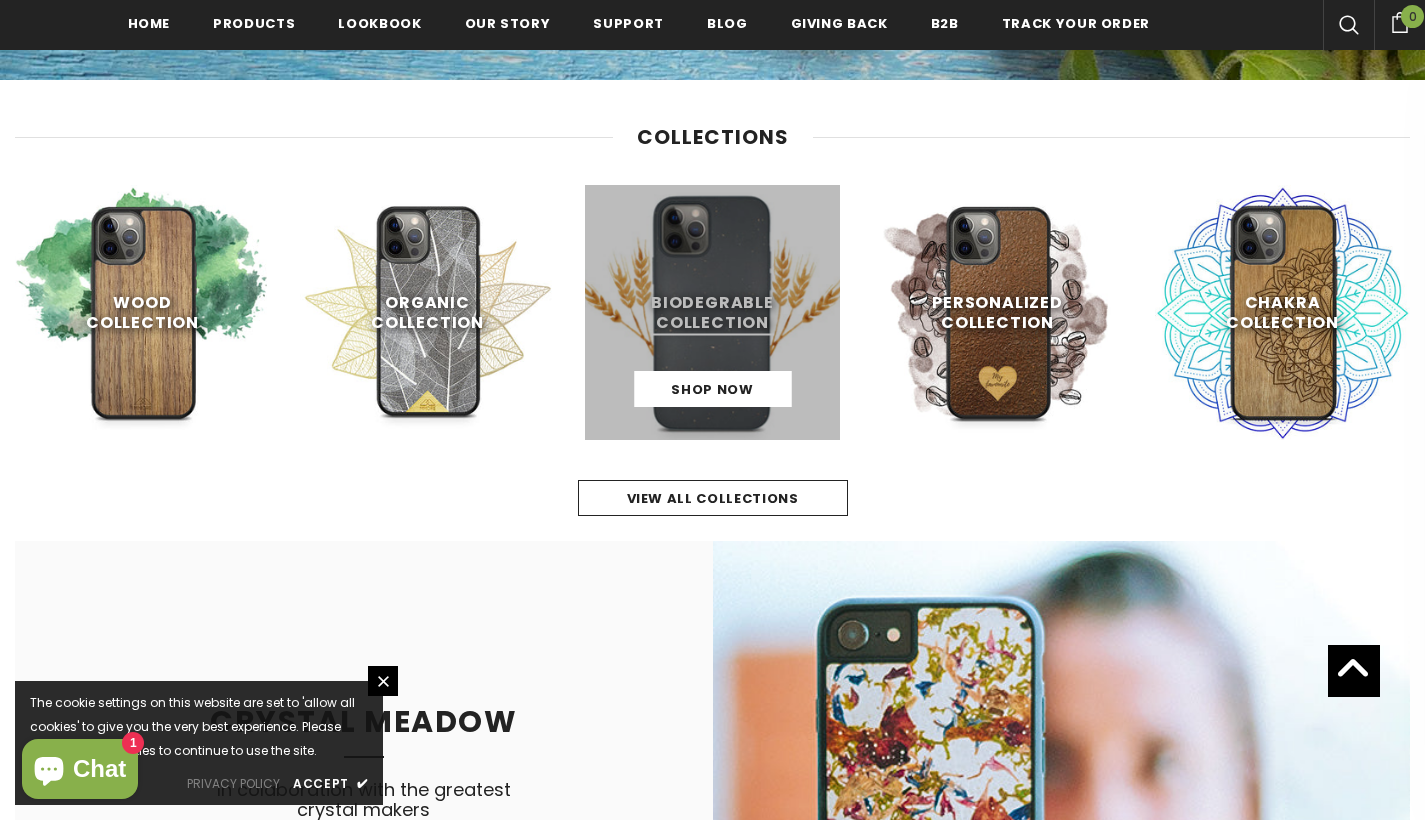 click at bounding box center [712, 312] 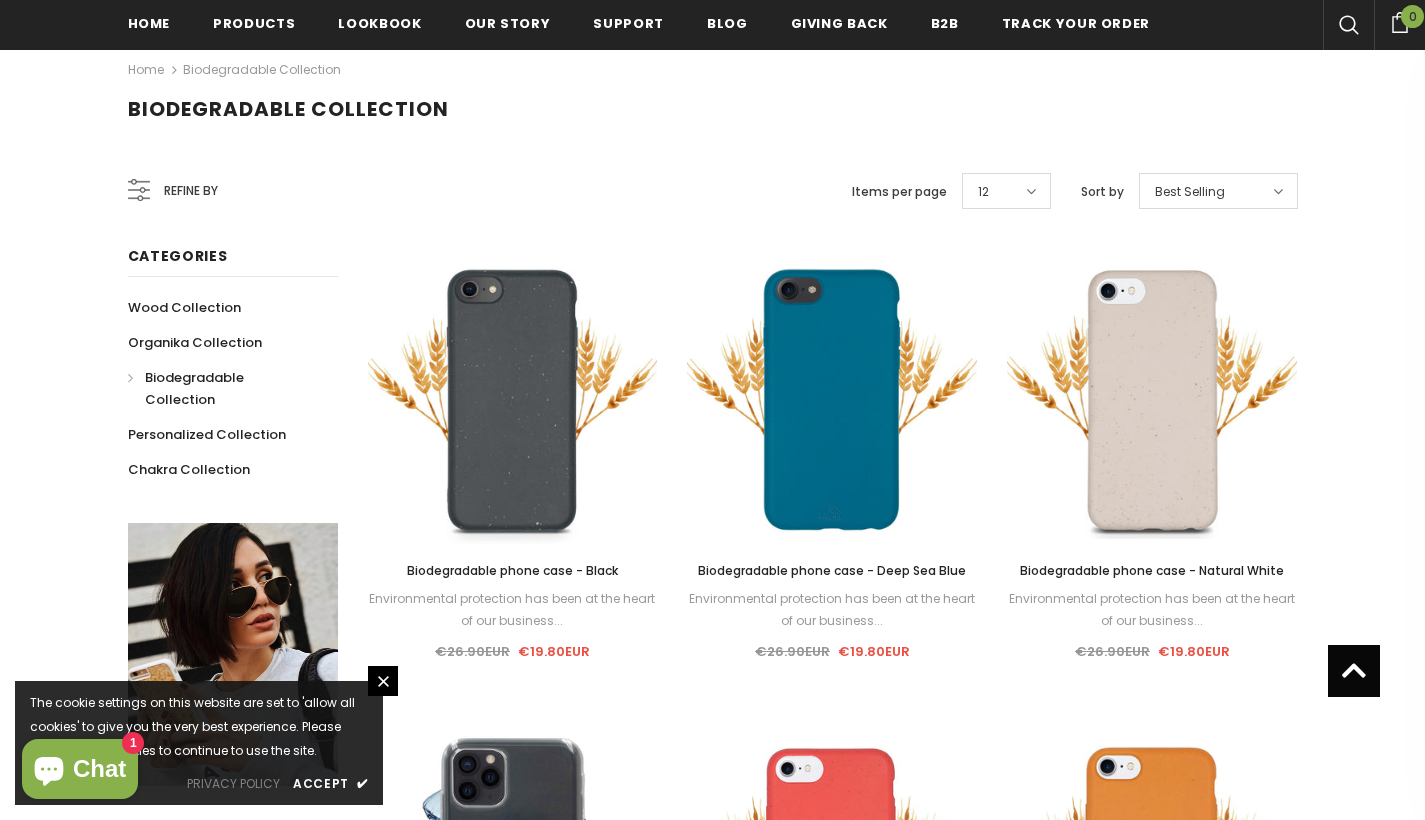 scroll, scrollTop: 284, scrollLeft: 0, axis: vertical 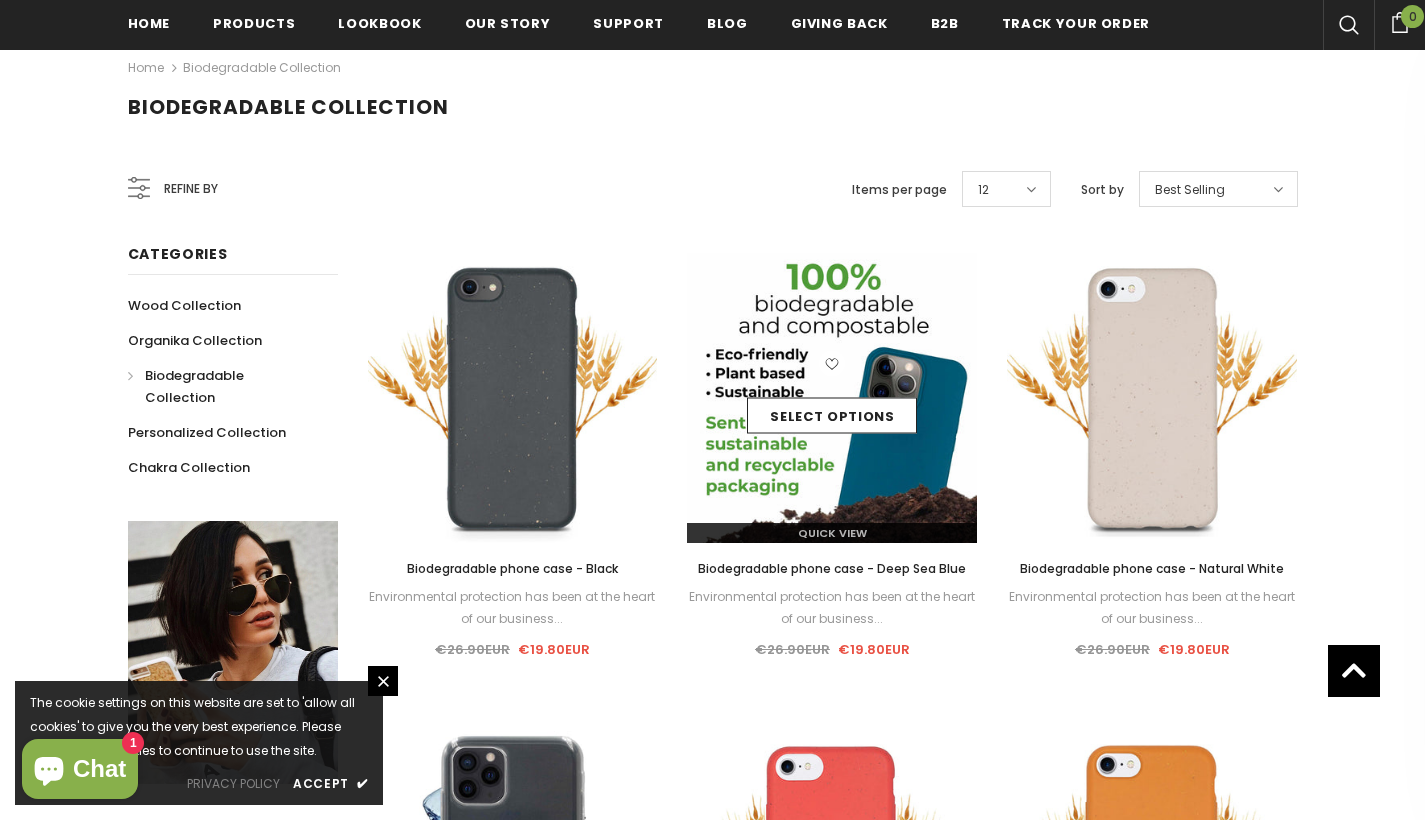 click on "Select options" at bounding box center [832, 398] 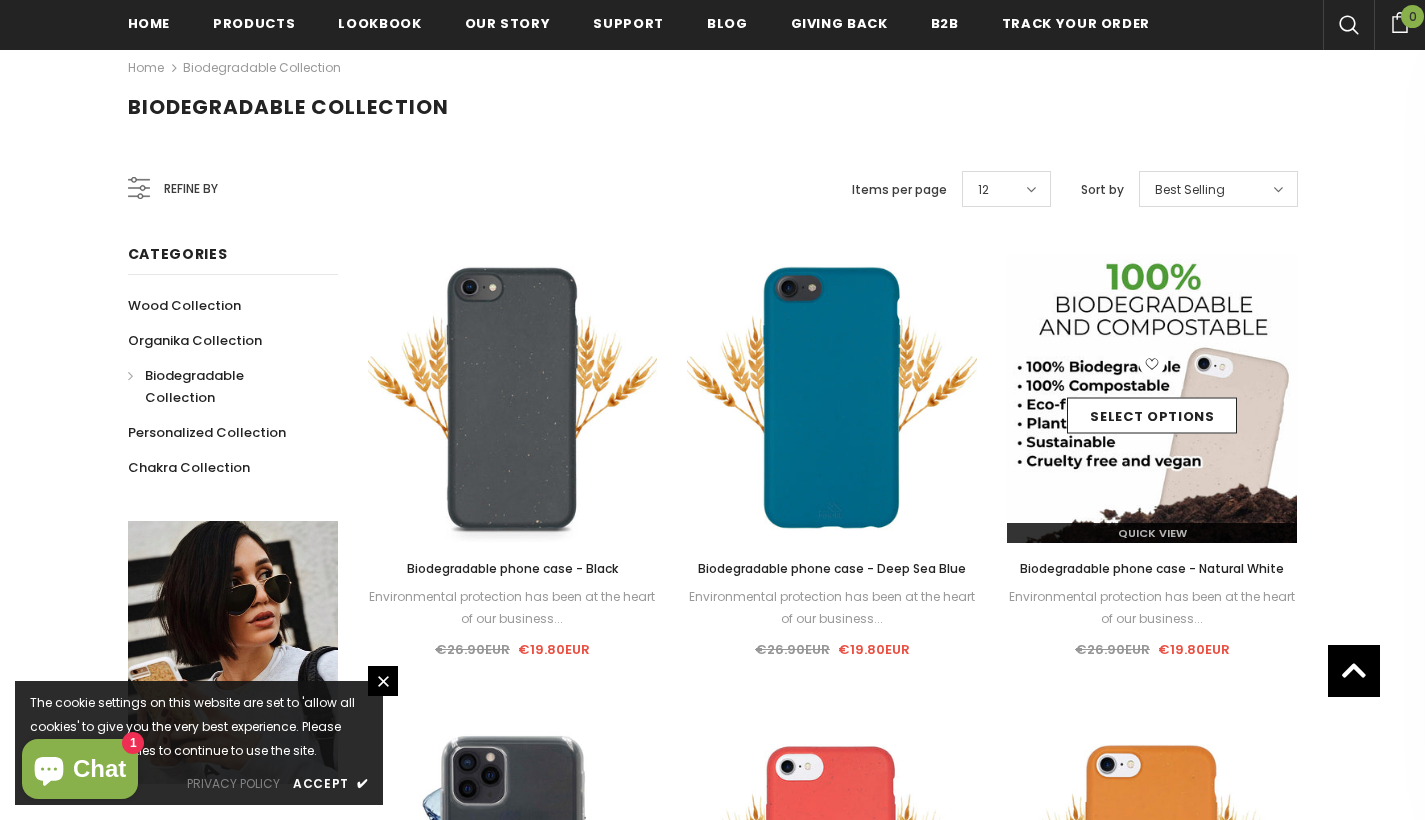 click 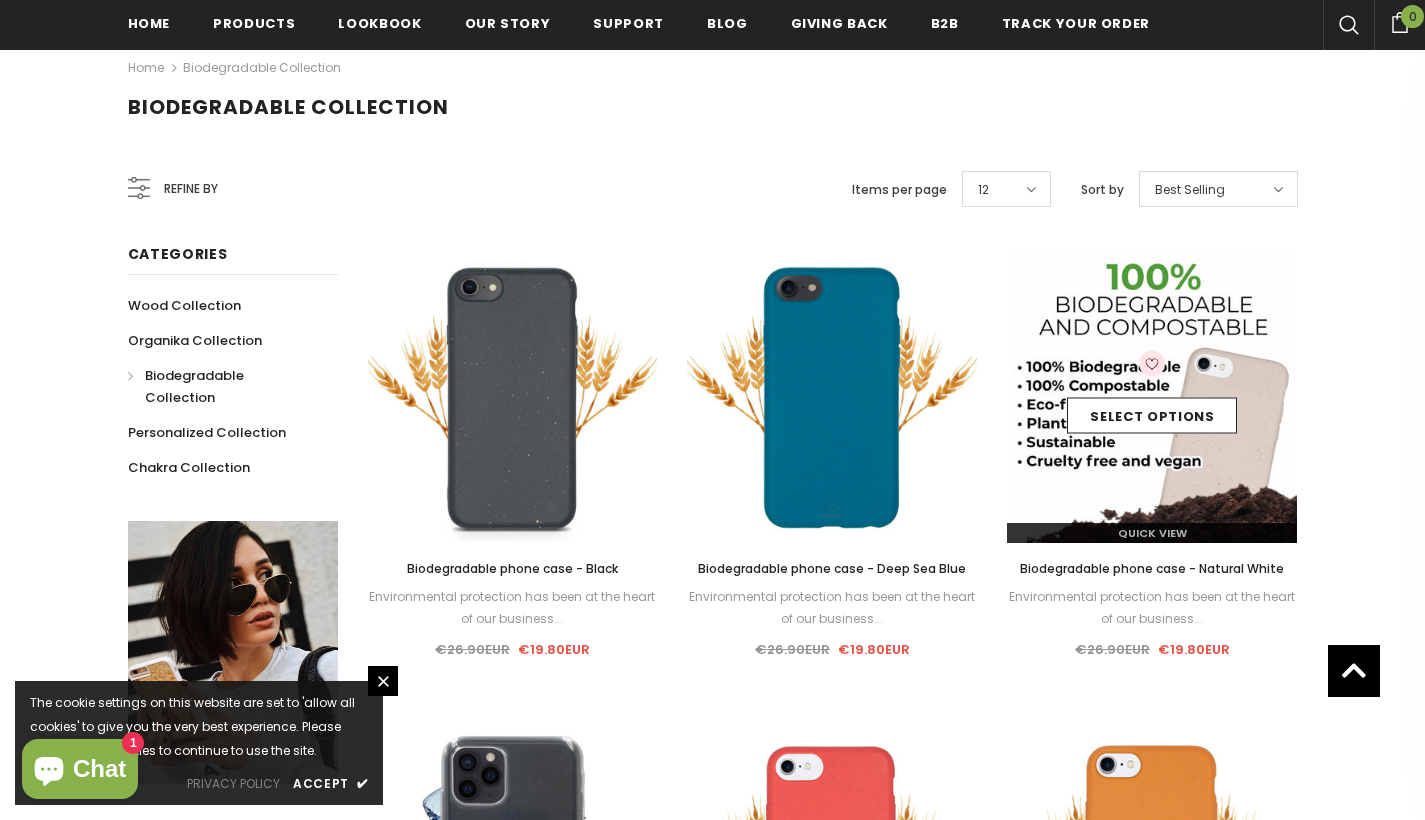 click on "Select options" at bounding box center (1152, 398) 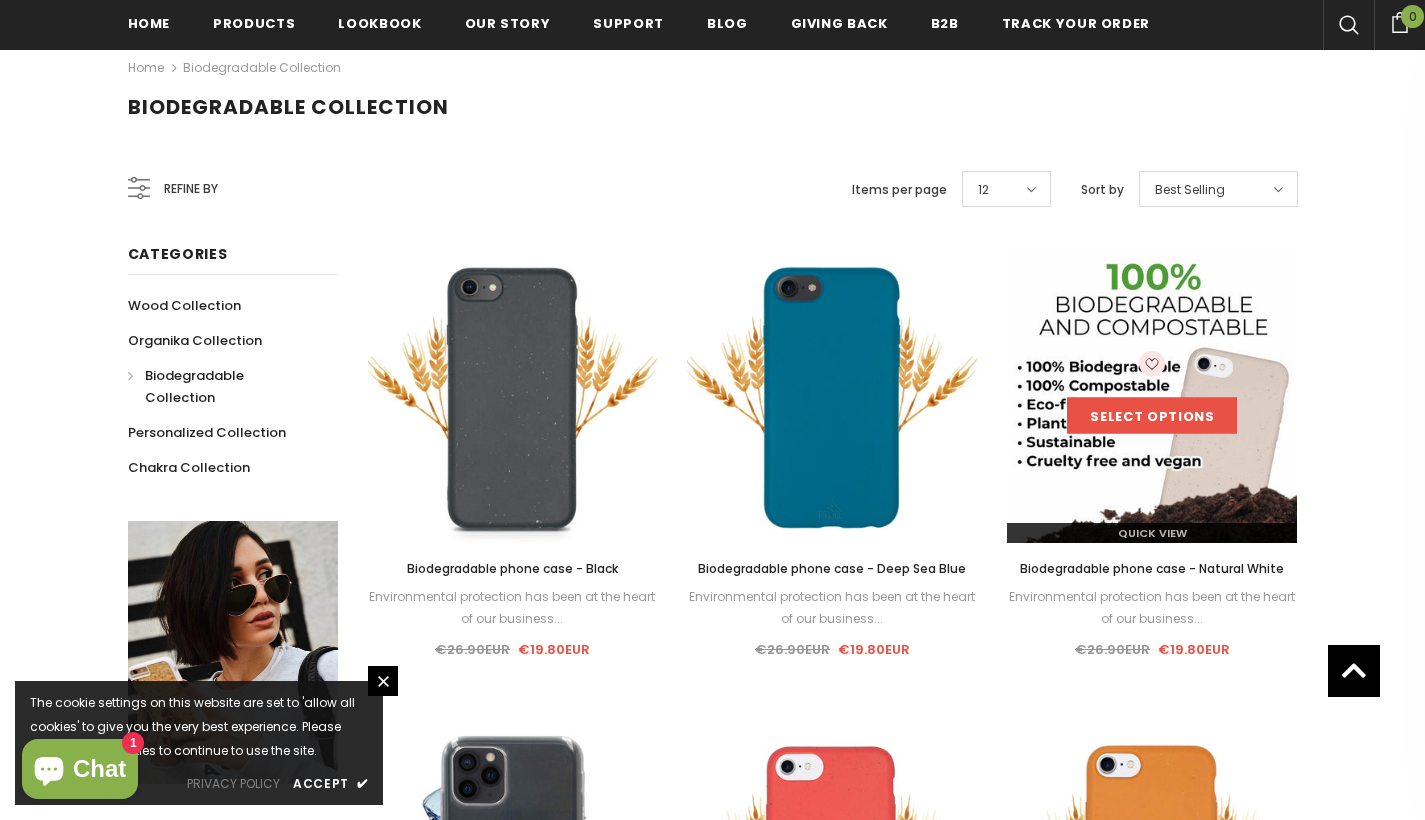 click on "Select options" at bounding box center (1152, 416) 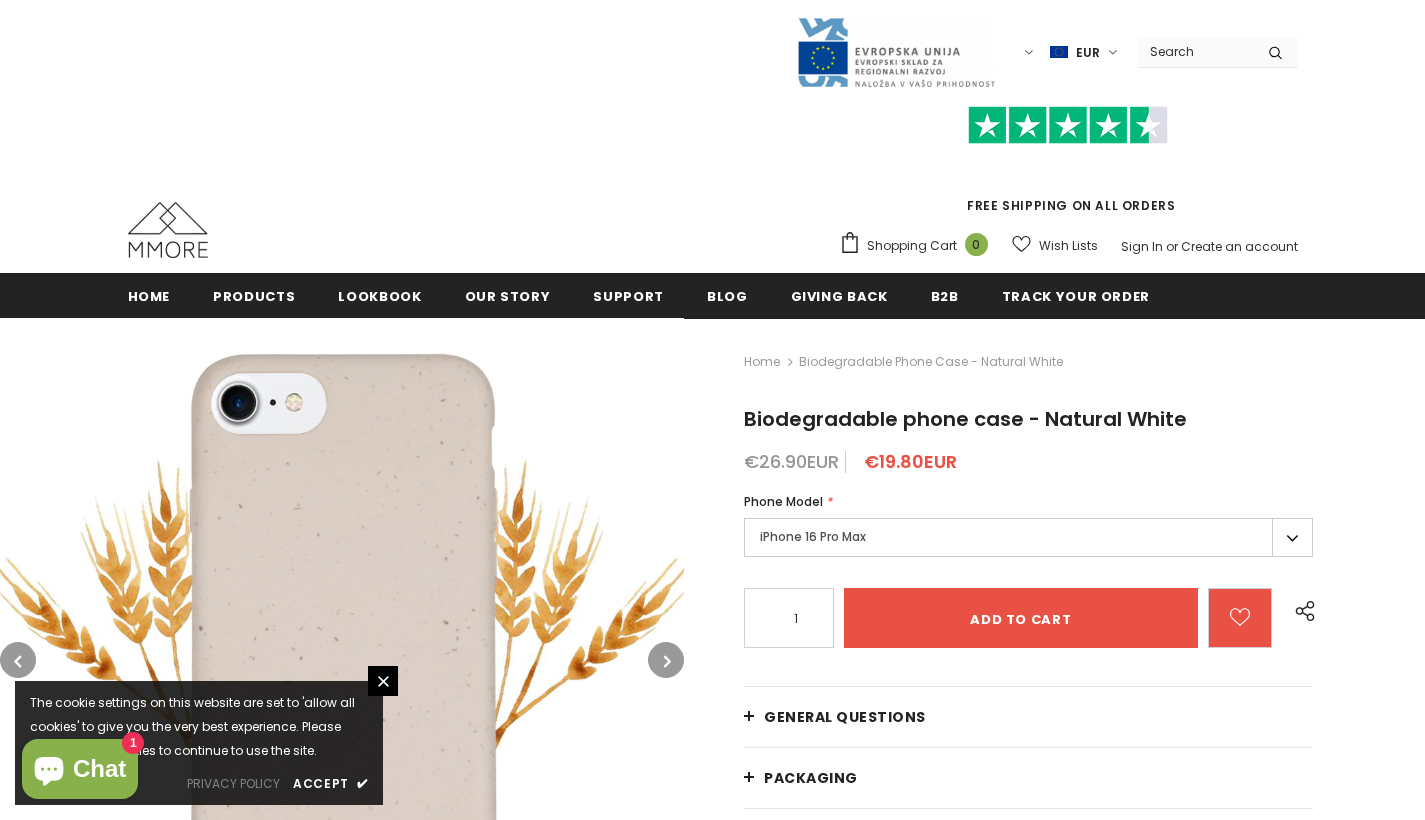 scroll, scrollTop: 219, scrollLeft: 0, axis: vertical 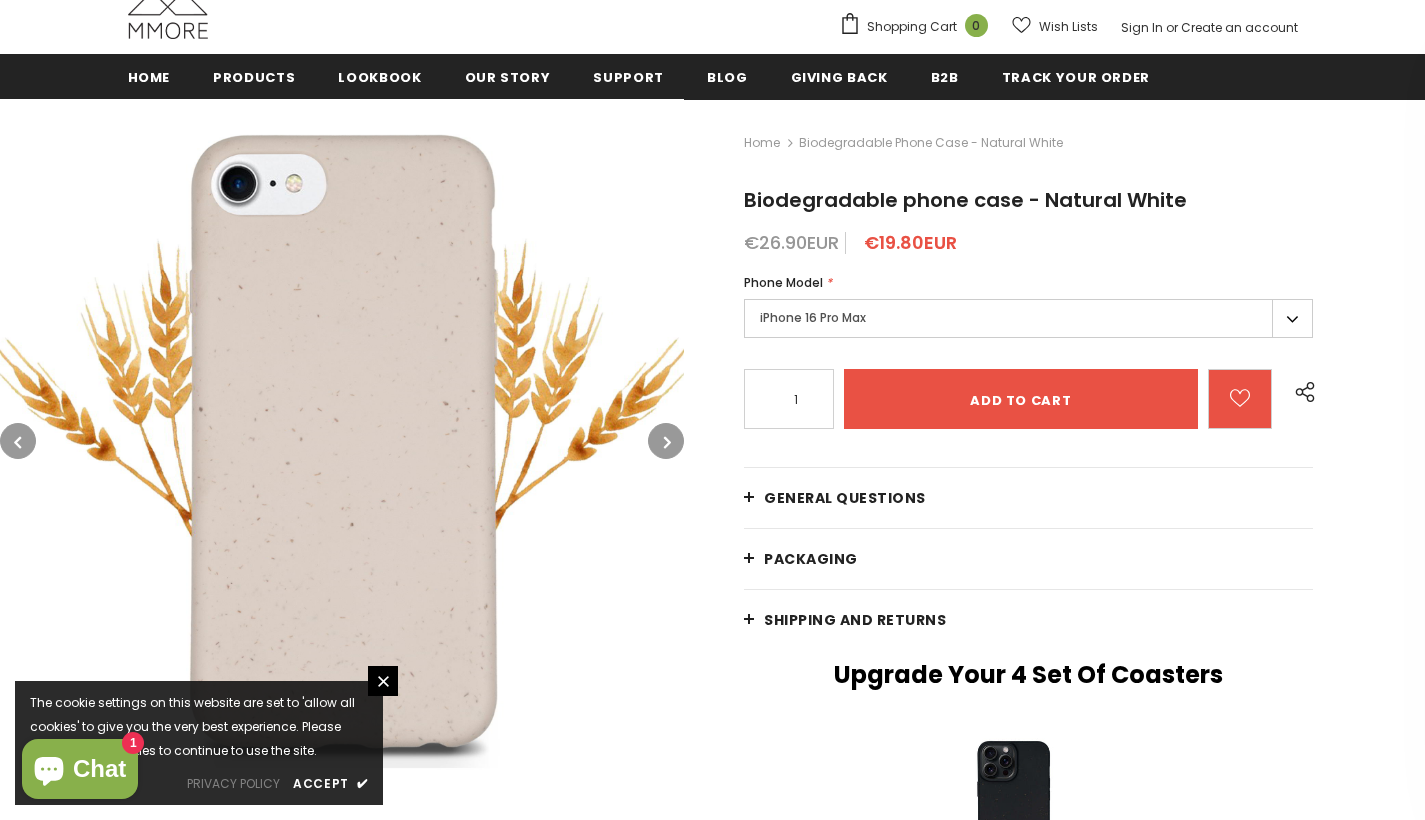 click on "iPhone 16 Pro Max" at bounding box center [1028, 318] 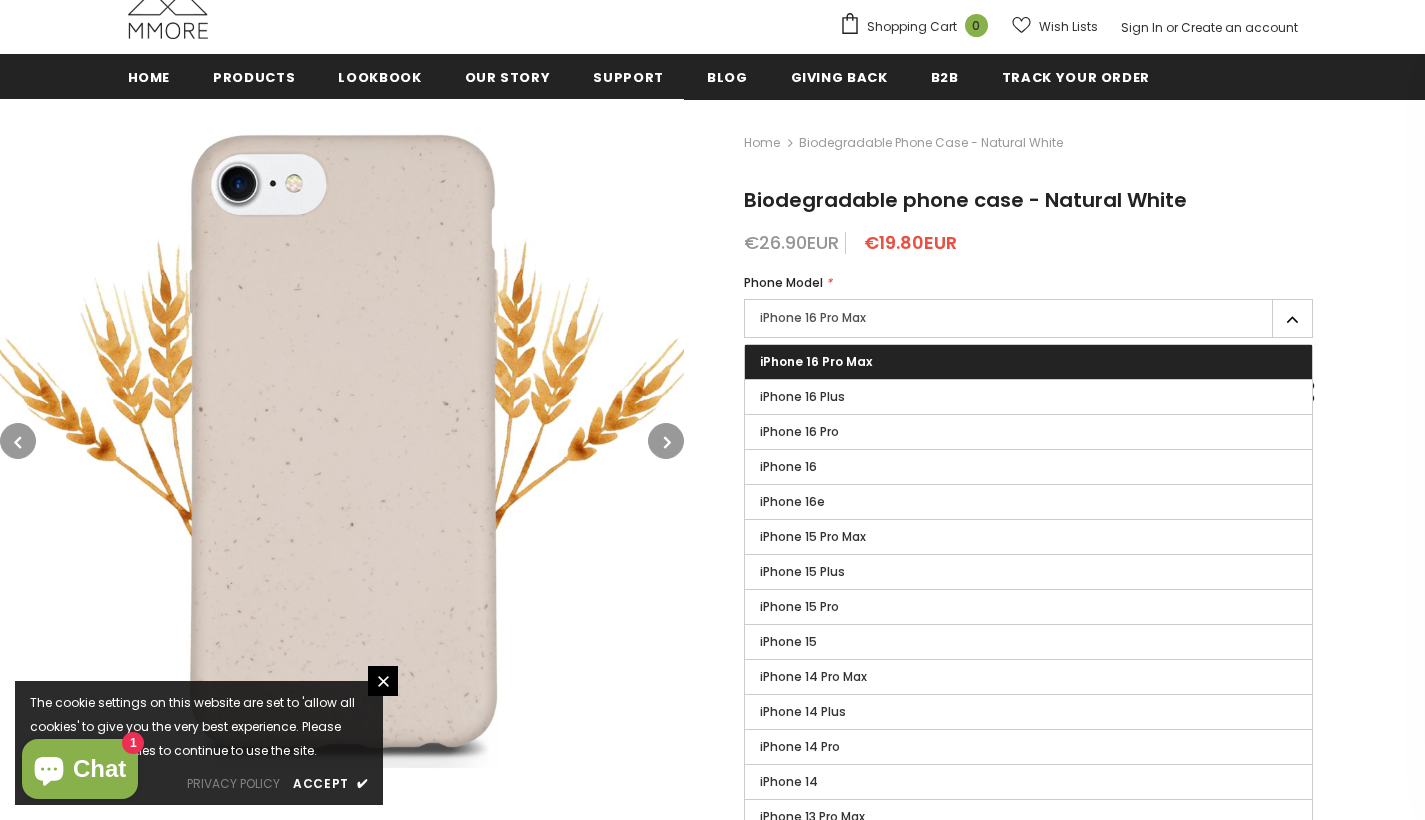 scroll, scrollTop: 219, scrollLeft: 0, axis: vertical 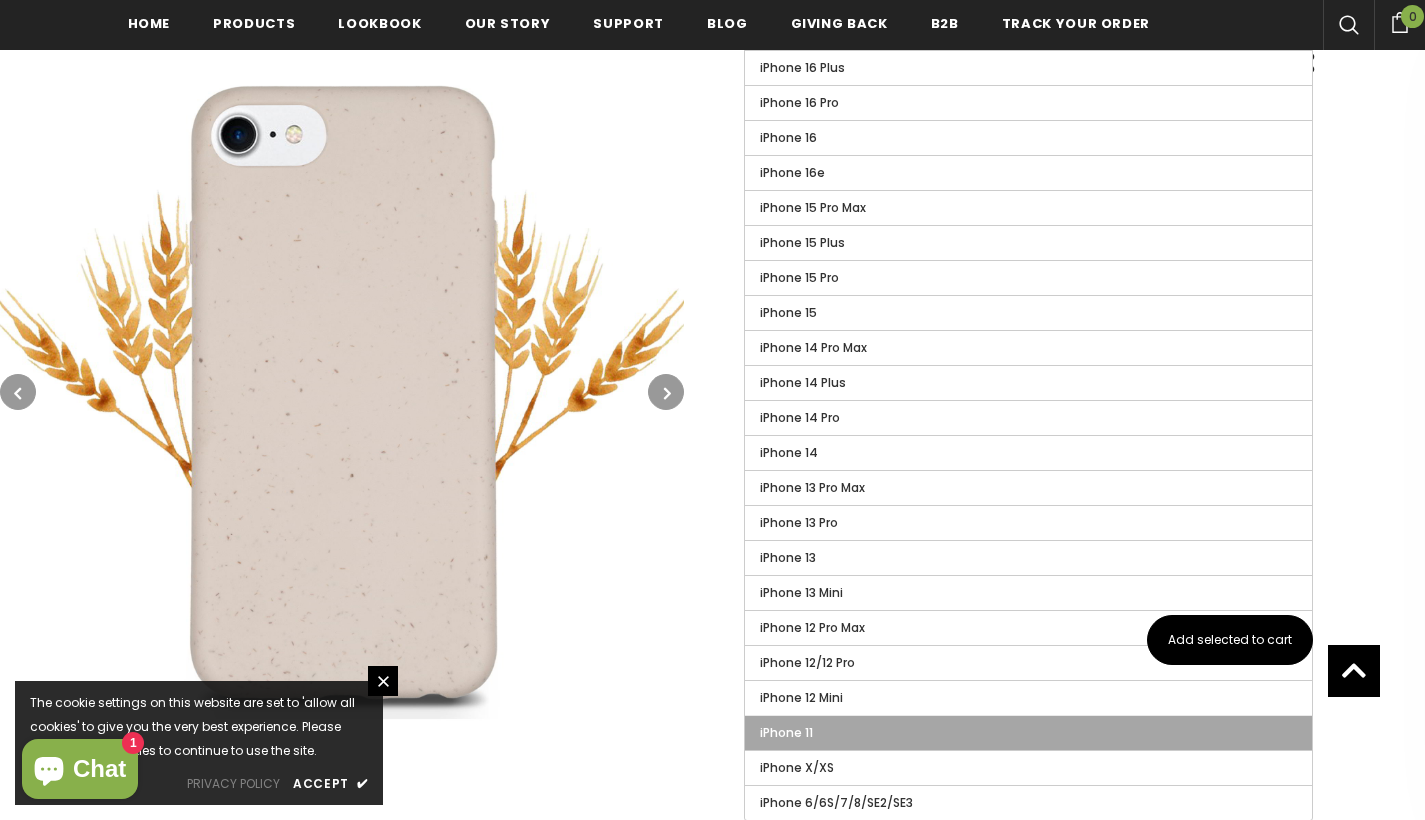 click on "iPhone 11" at bounding box center (1028, 733) 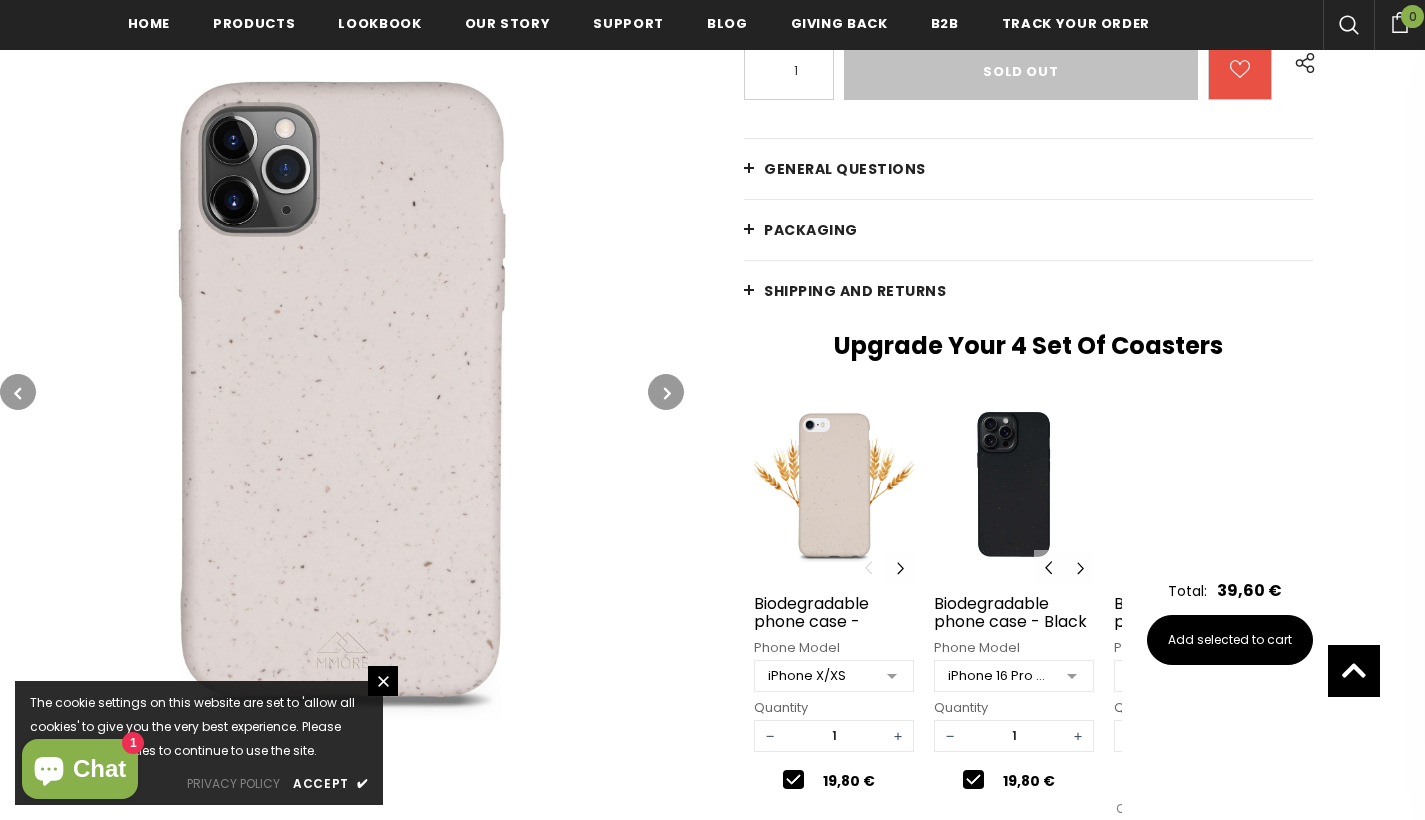 type on "Sold Out" 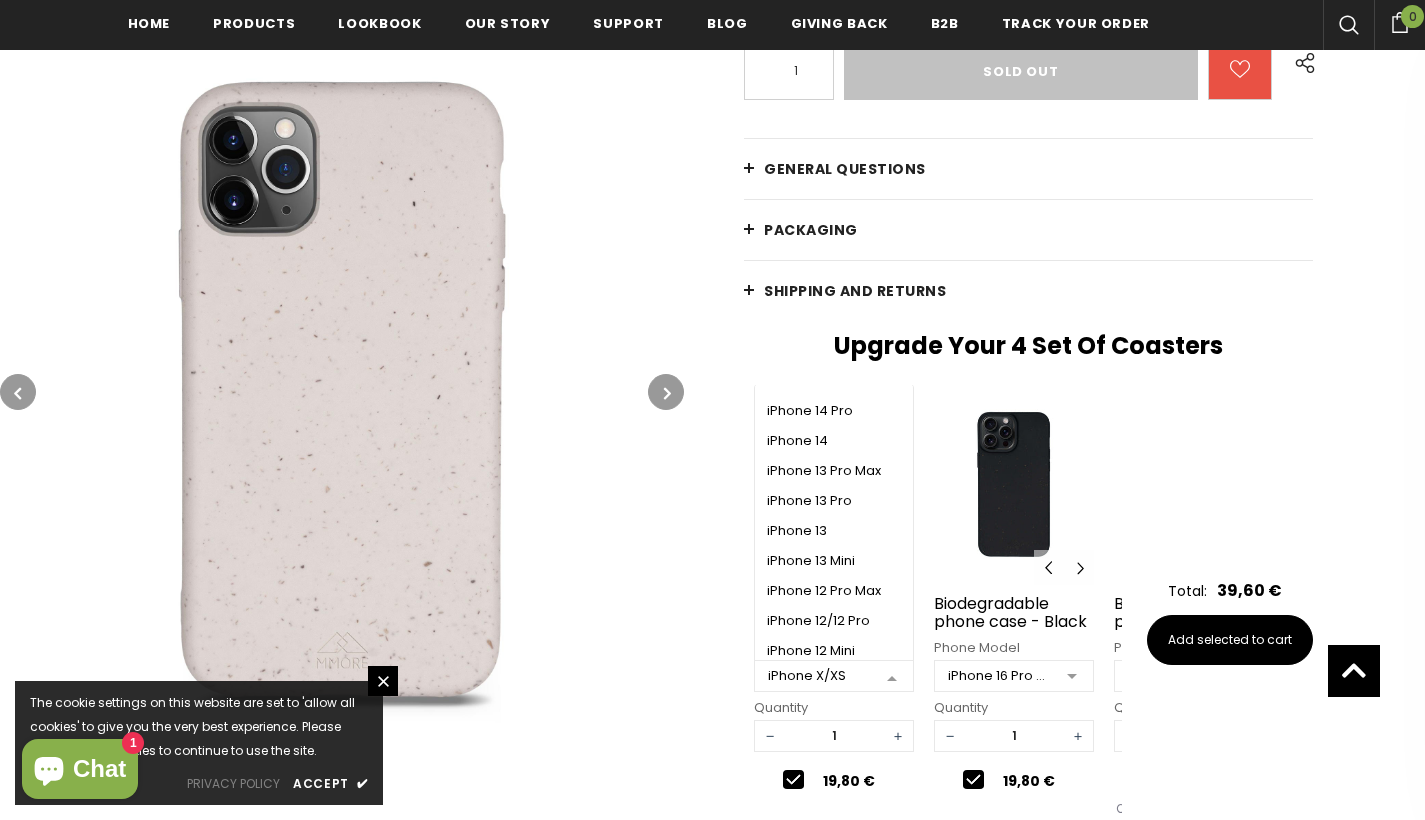 scroll, scrollTop: 399, scrollLeft: 0, axis: vertical 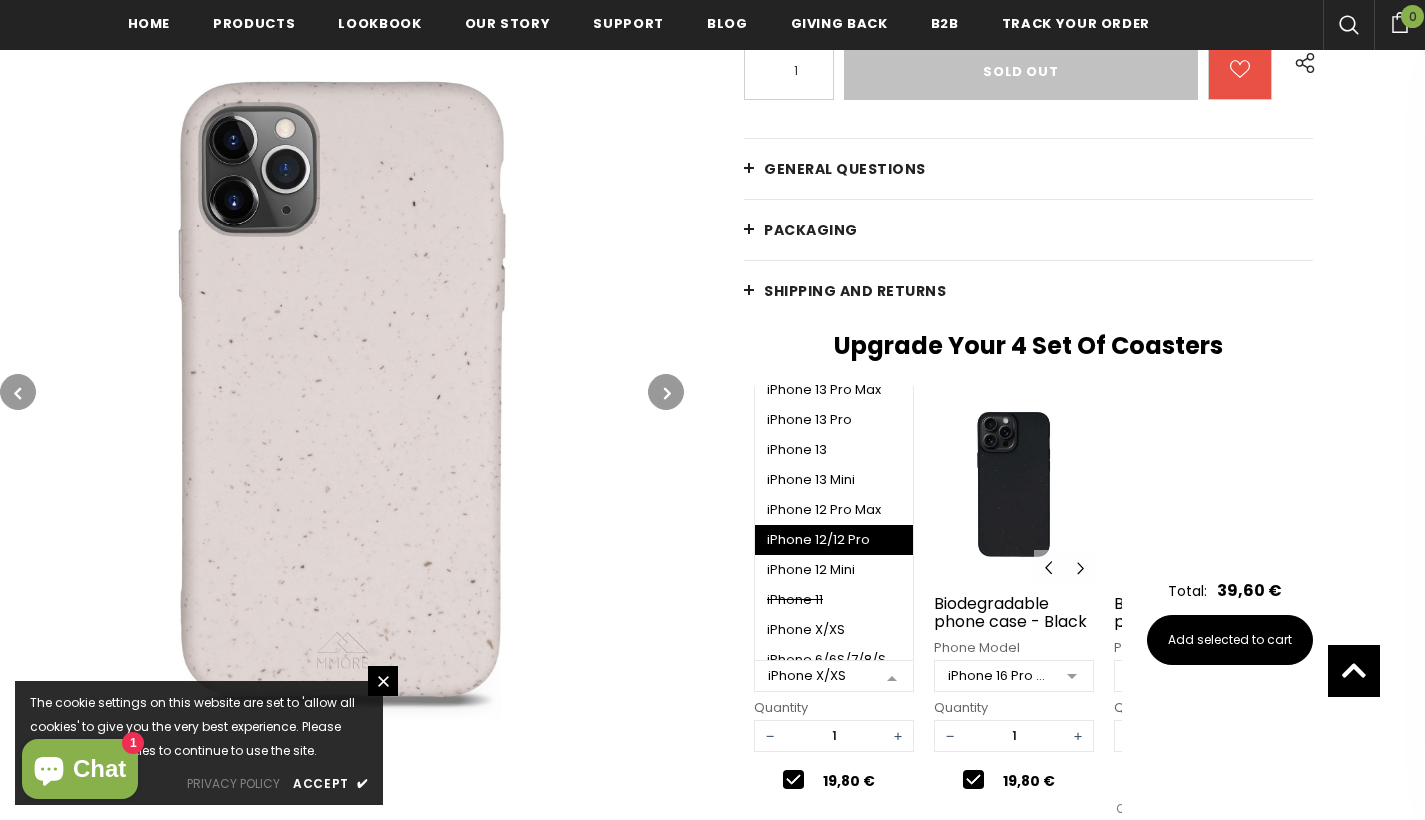 click on "iPhone 16 Pro Max" at bounding box center (1000, 676) 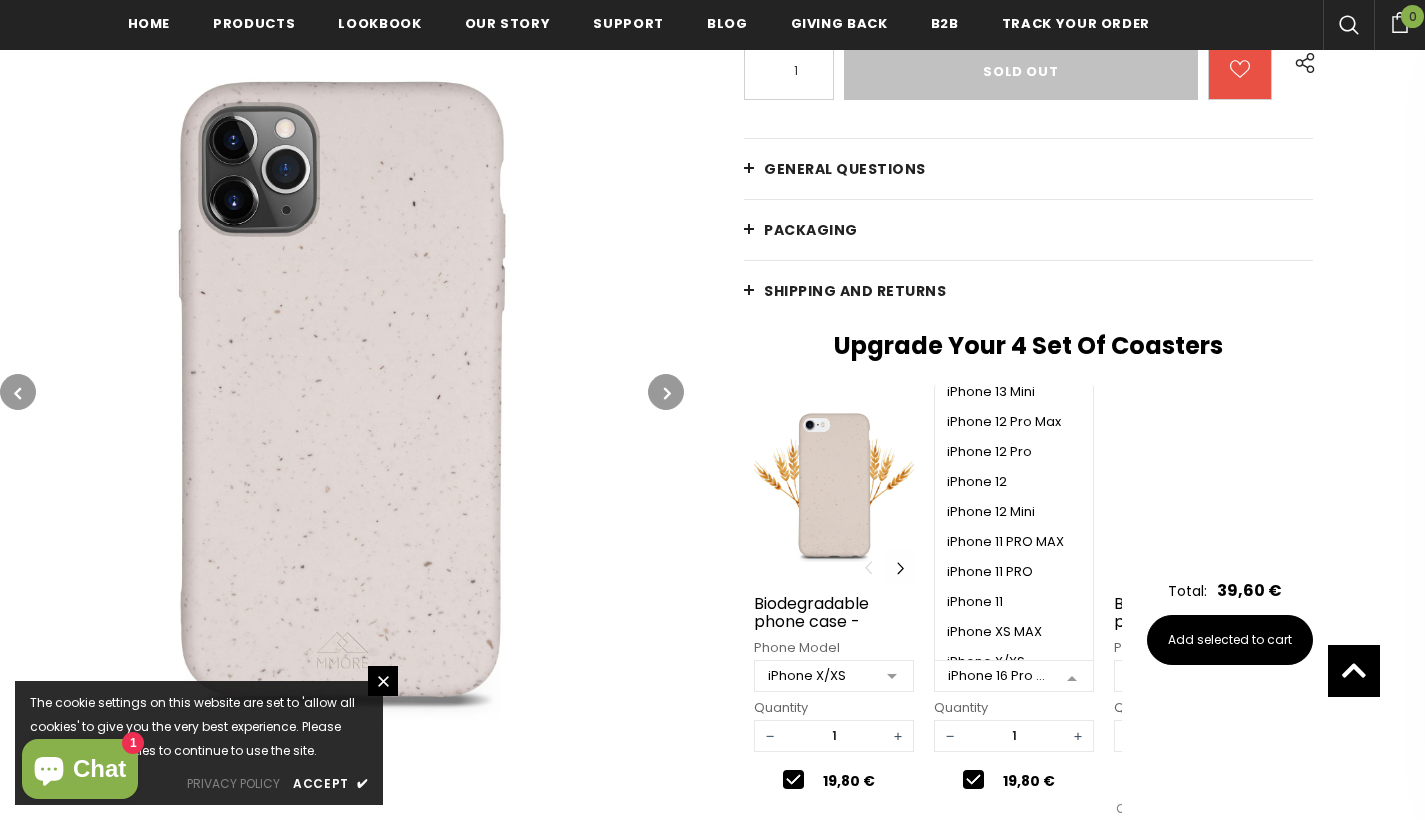 scroll, scrollTop: 491, scrollLeft: 0, axis: vertical 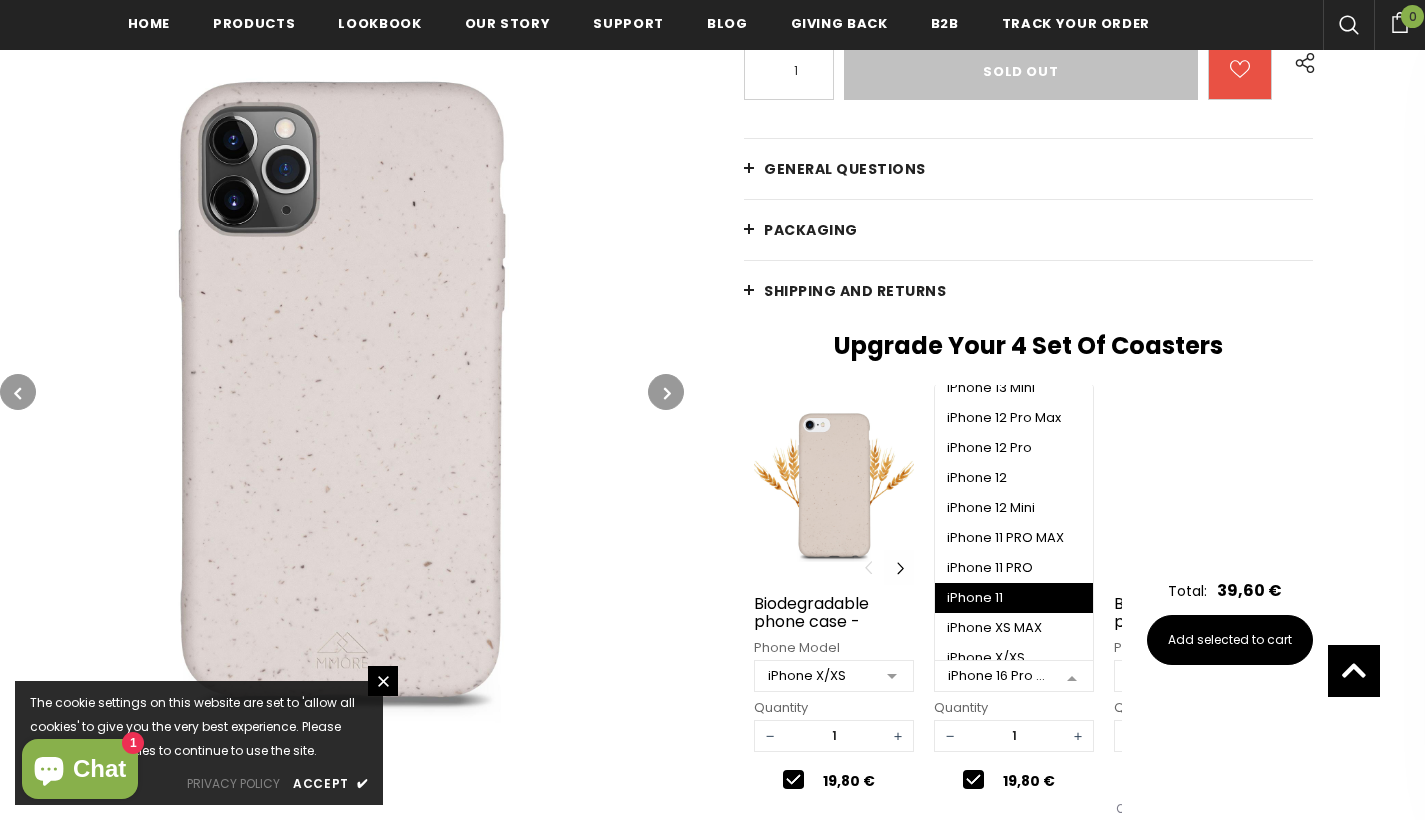click on "iPhone 11" at bounding box center (1014, 598) 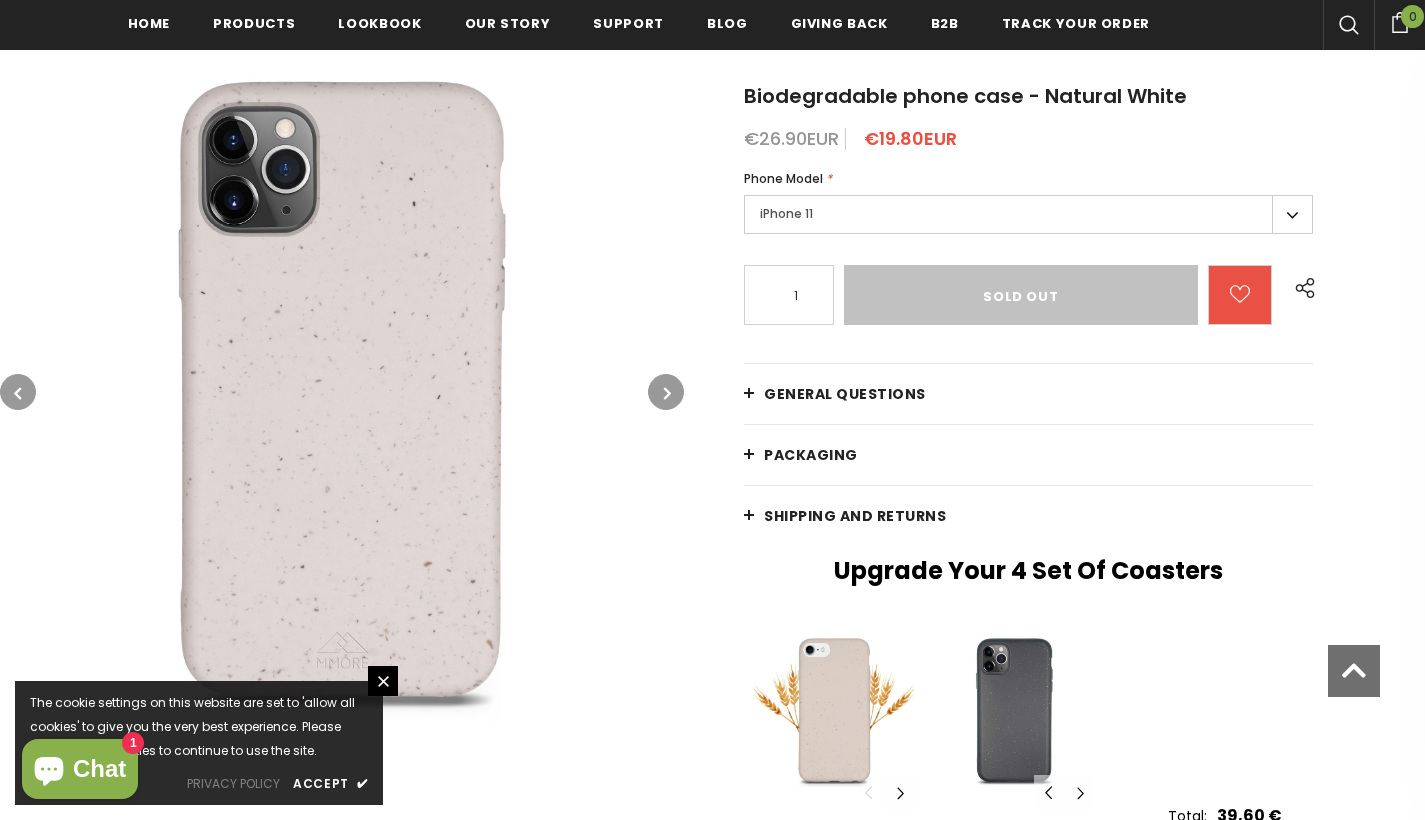 scroll, scrollTop: 385, scrollLeft: 0, axis: vertical 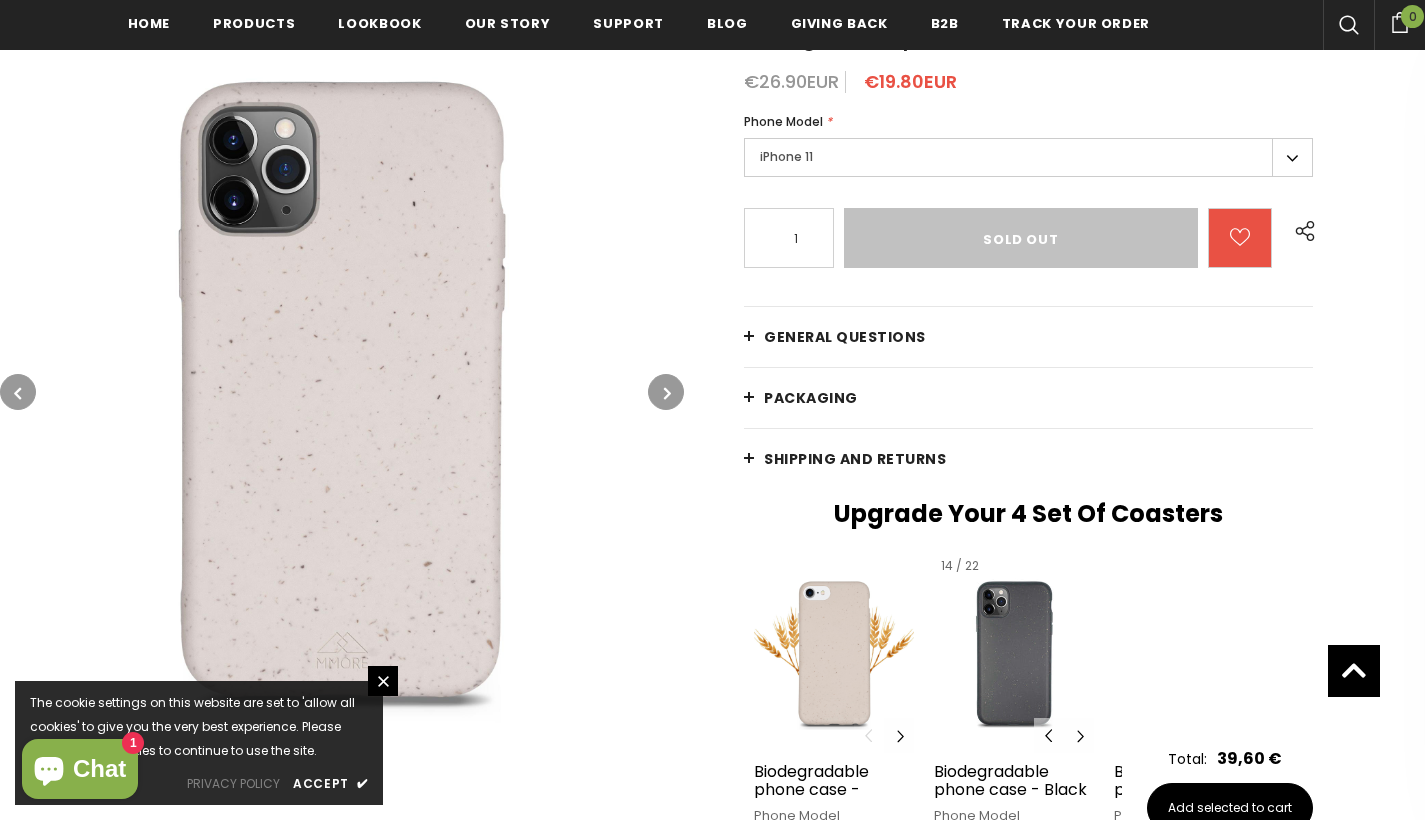 click at bounding box center [1014, 653] 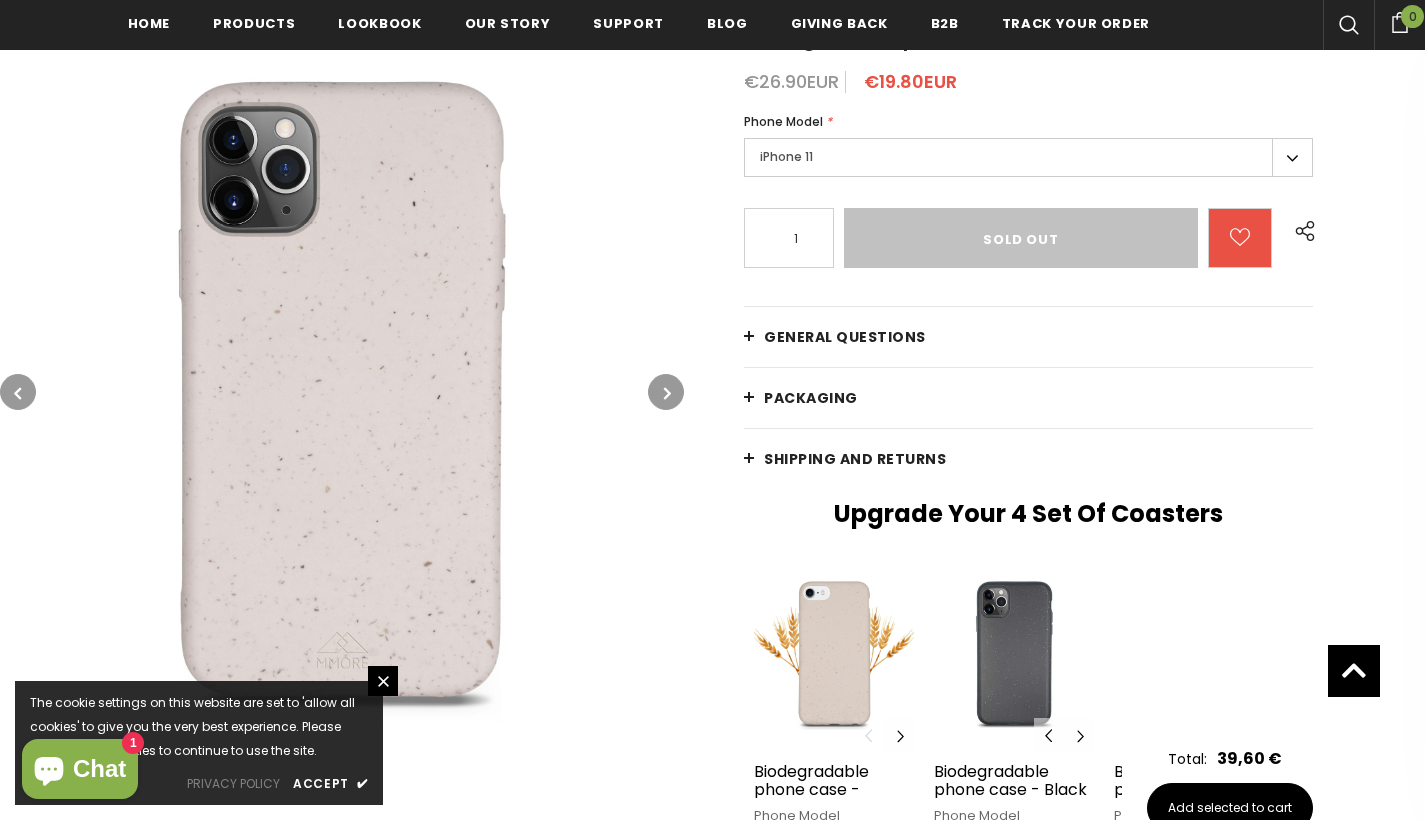 click at bounding box center (666, 392) 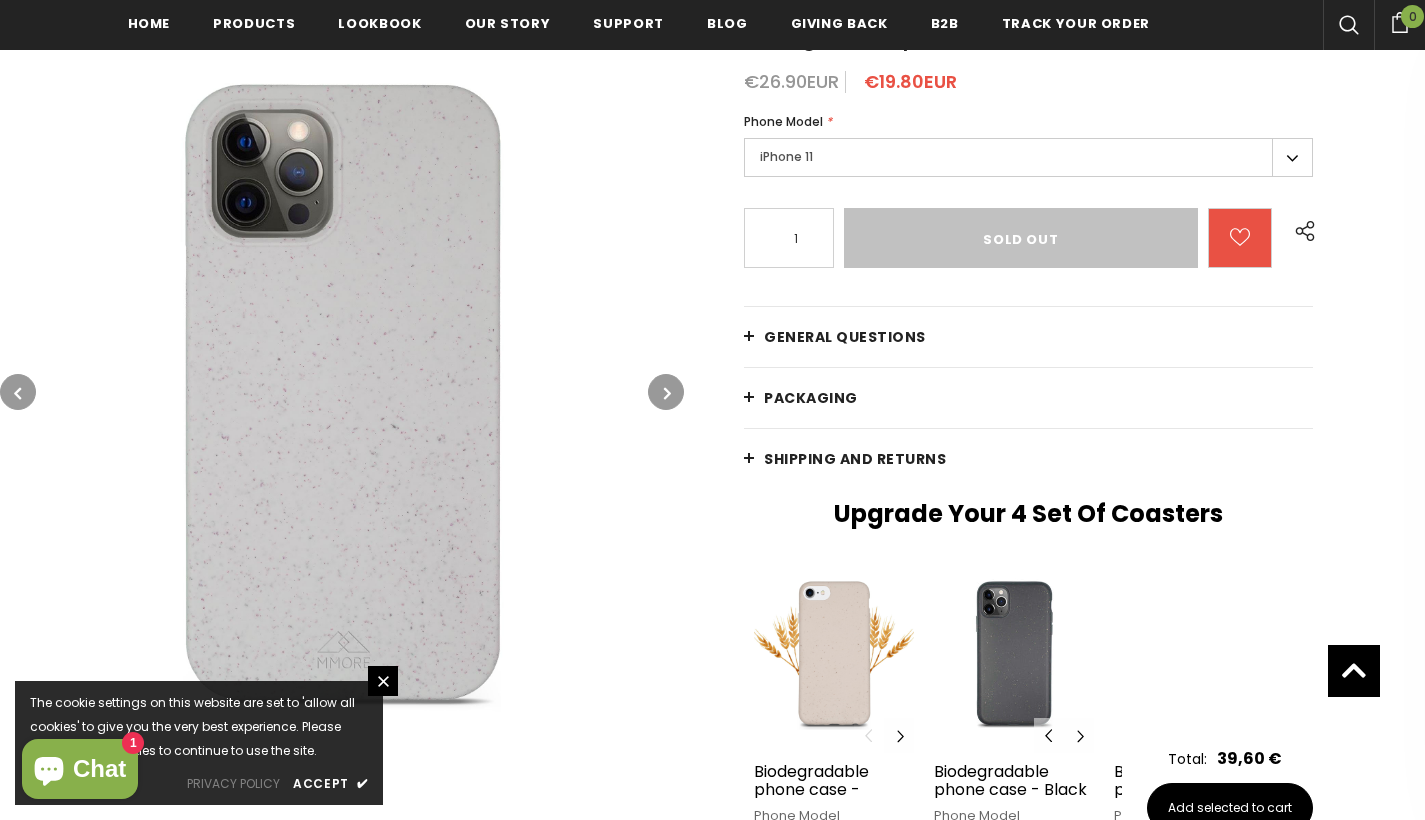 click at bounding box center [666, 392] 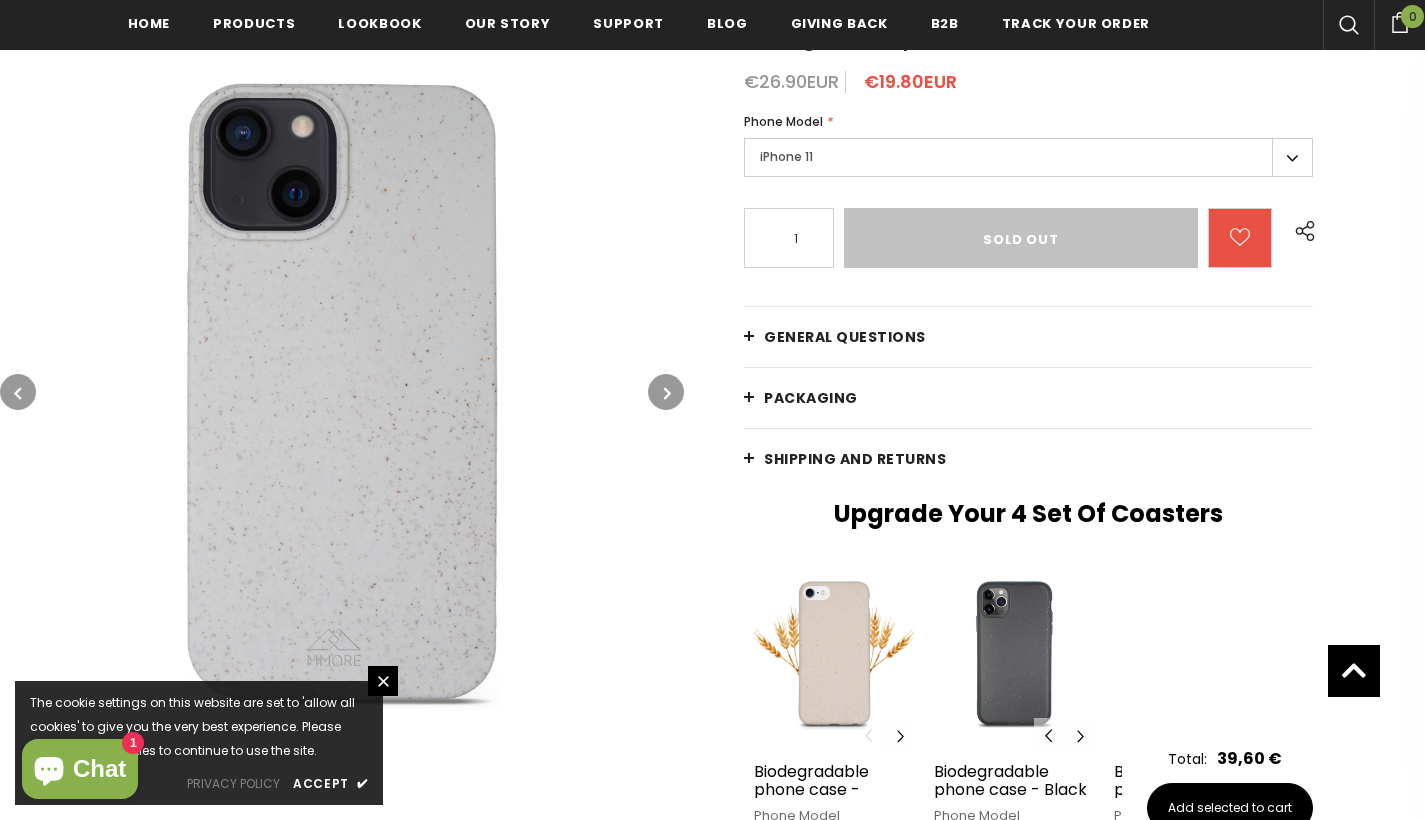 click at bounding box center [666, 392] 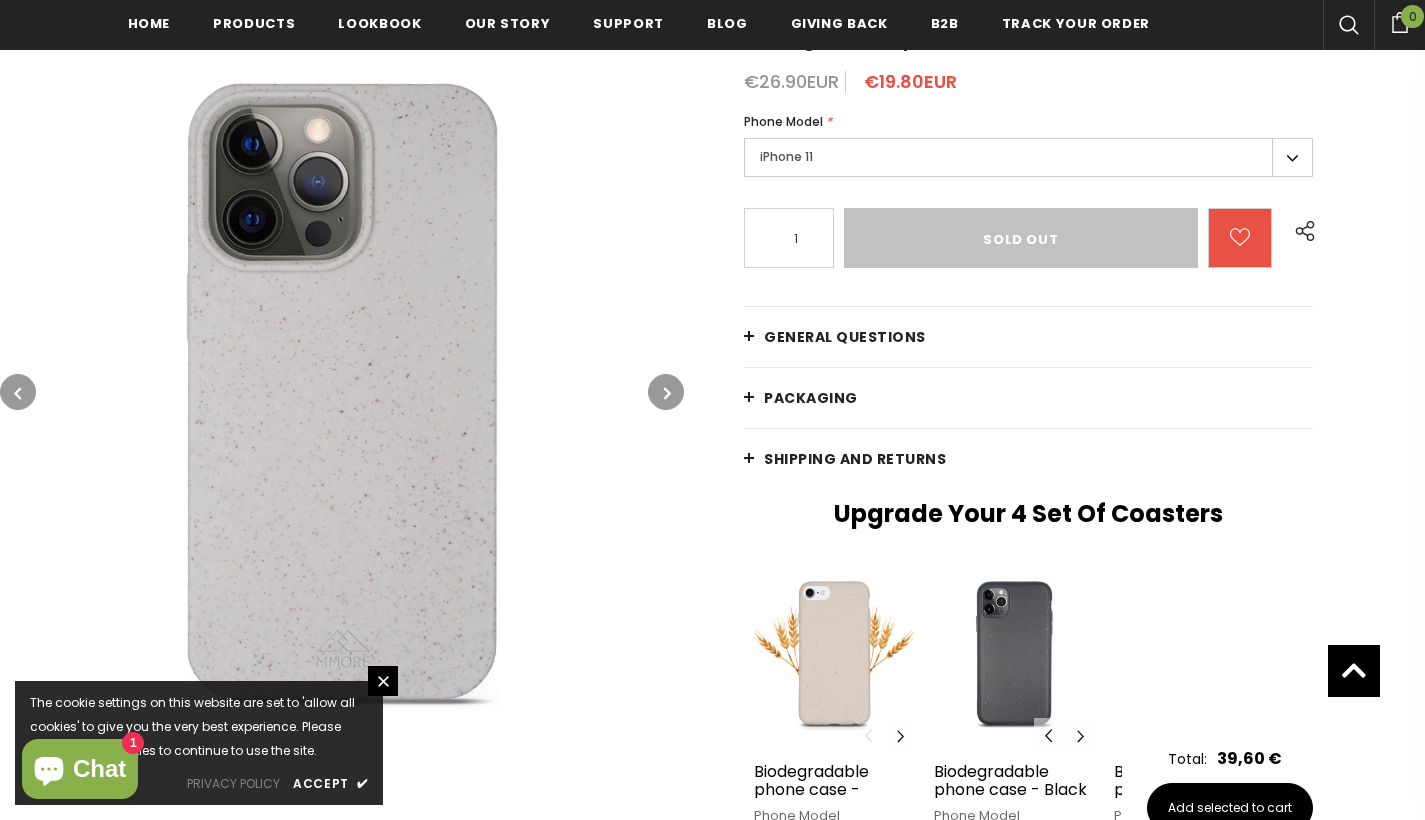 click at bounding box center (666, 392) 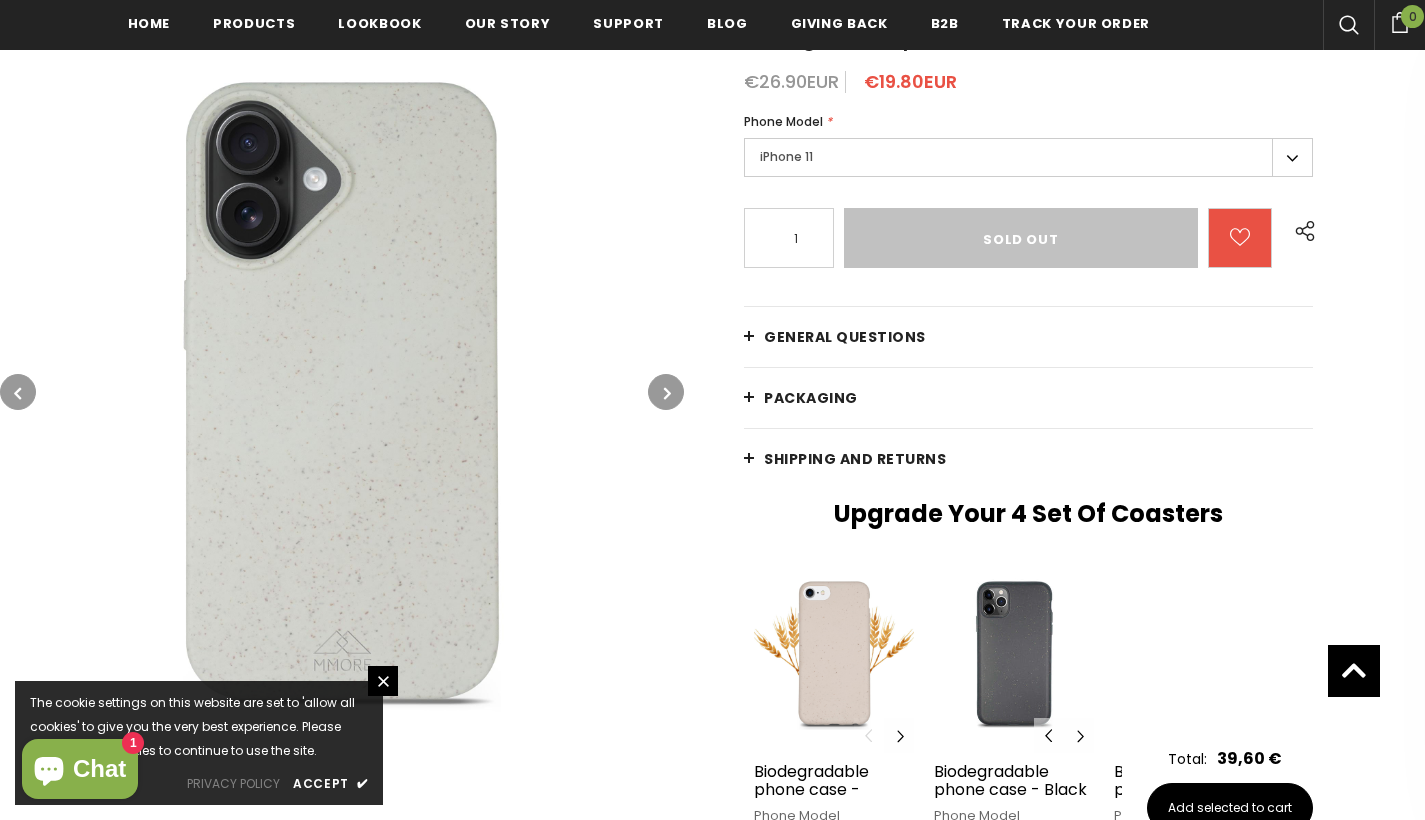 click at bounding box center (666, 392) 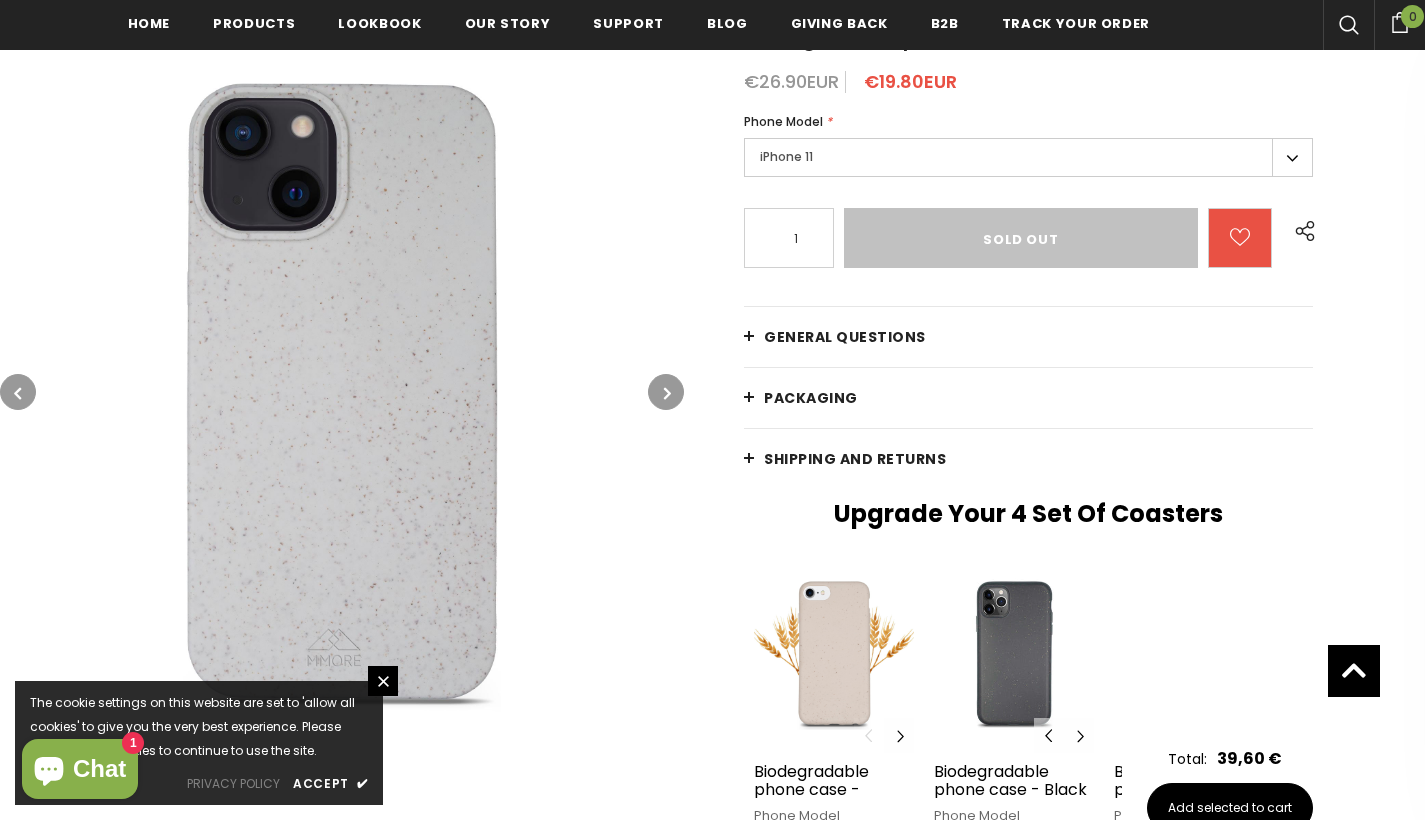 click at bounding box center [666, 392] 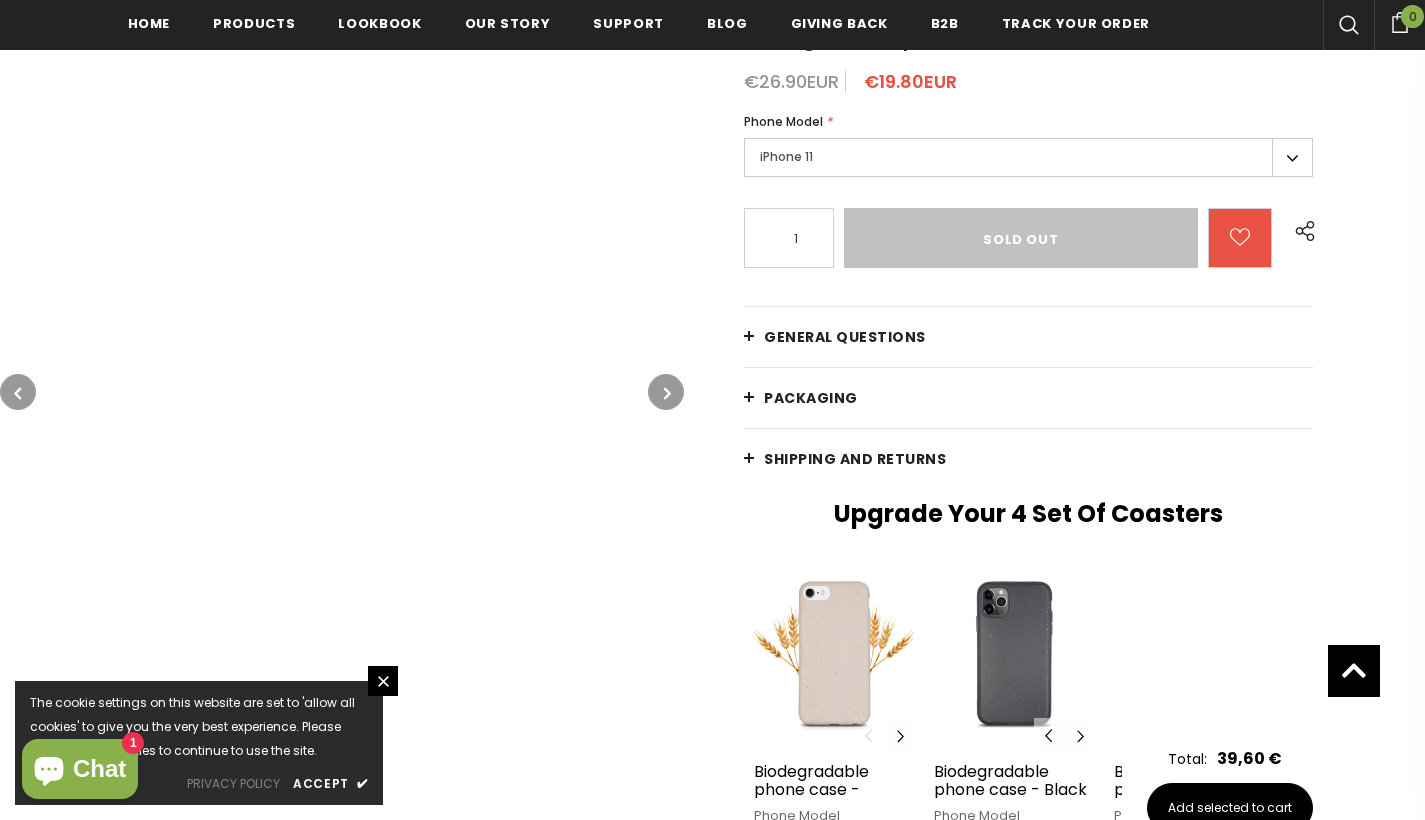 click at bounding box center (666, 392) 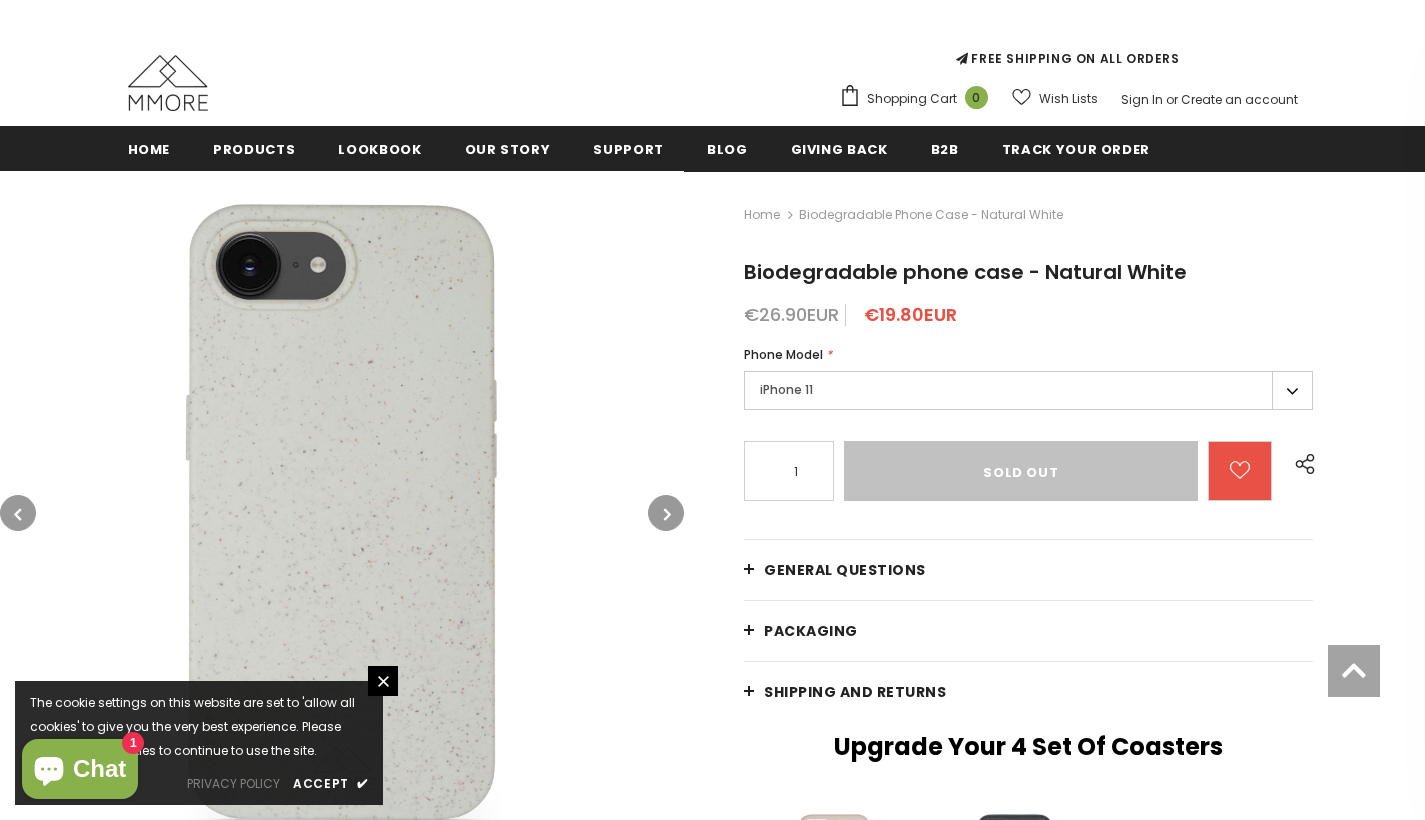 scroll, scrollTop: 137, scrollLeft: 0, axis: vertical 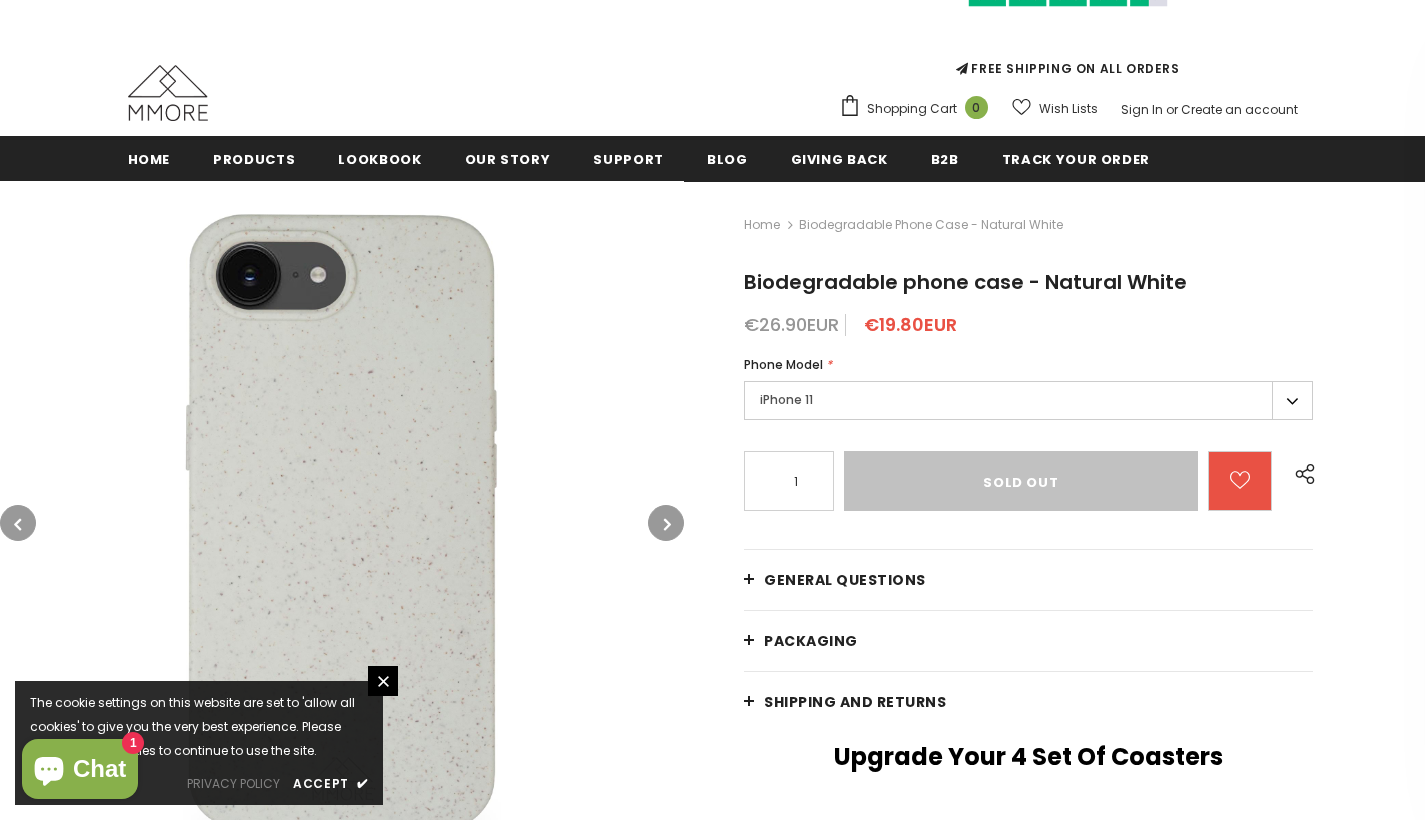 click on "Home" at bounding box center [762, 225] 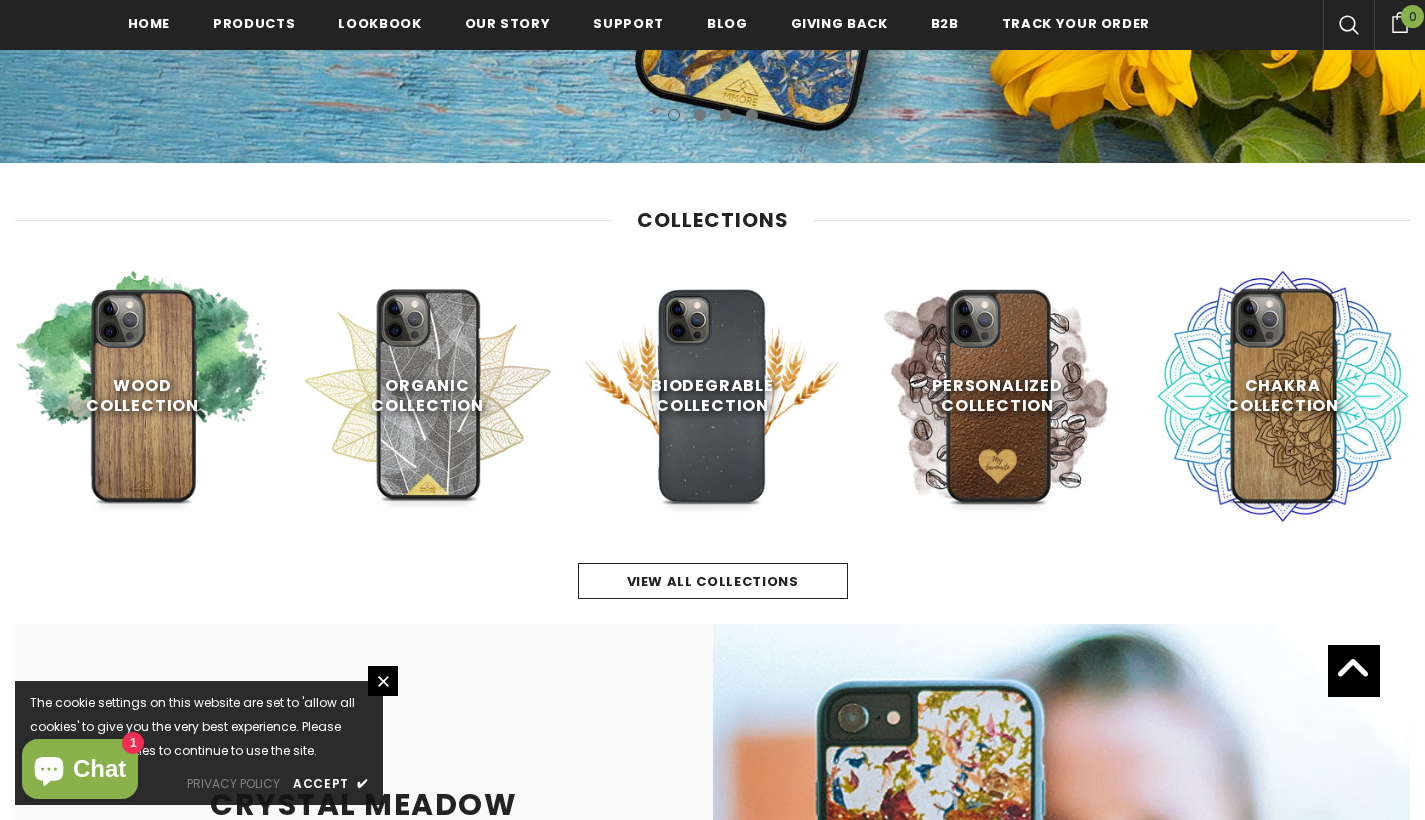 scroll, scrollTop: 713, scrollLeft: 0, axis: vertical 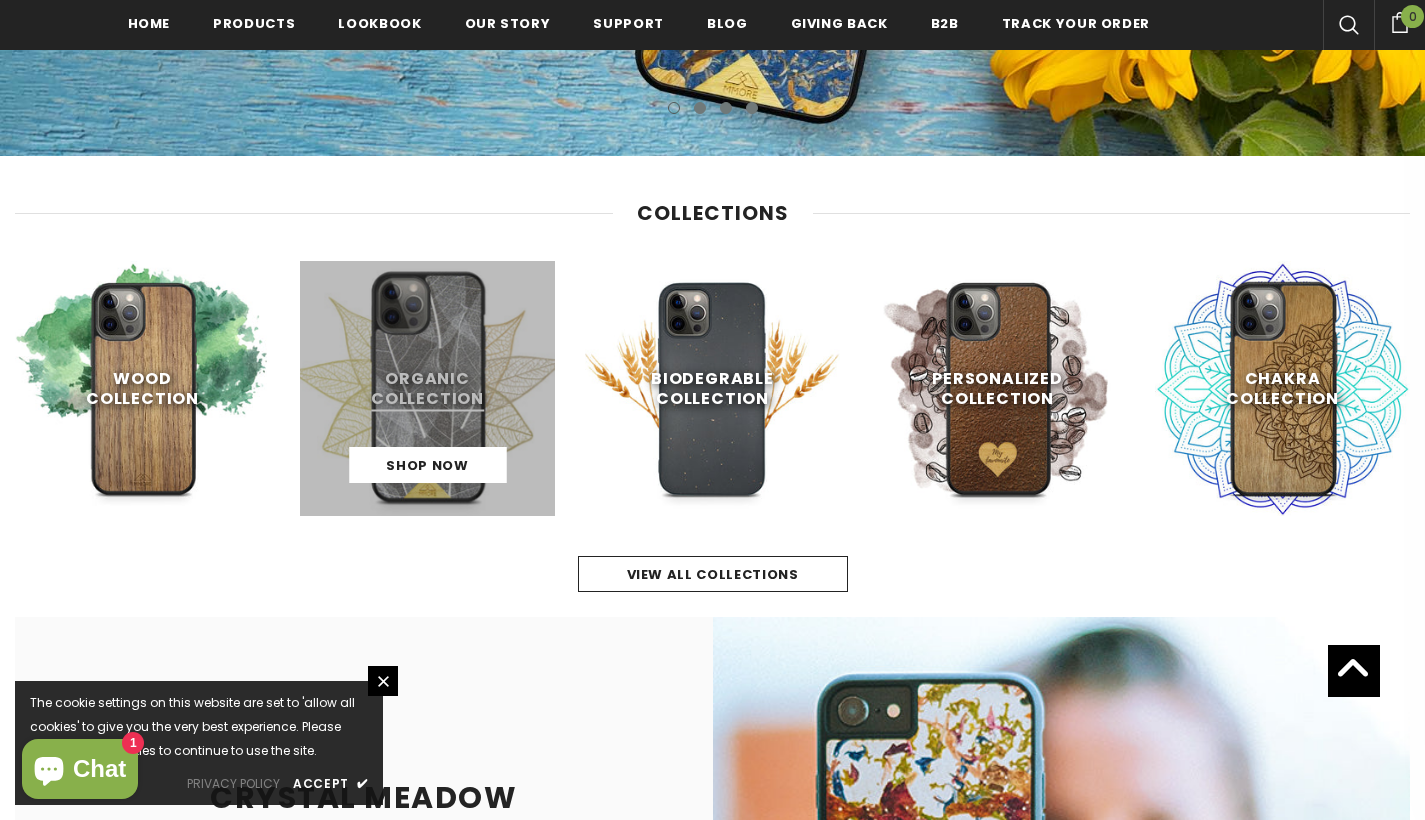 click at bounding box center (427, 388) 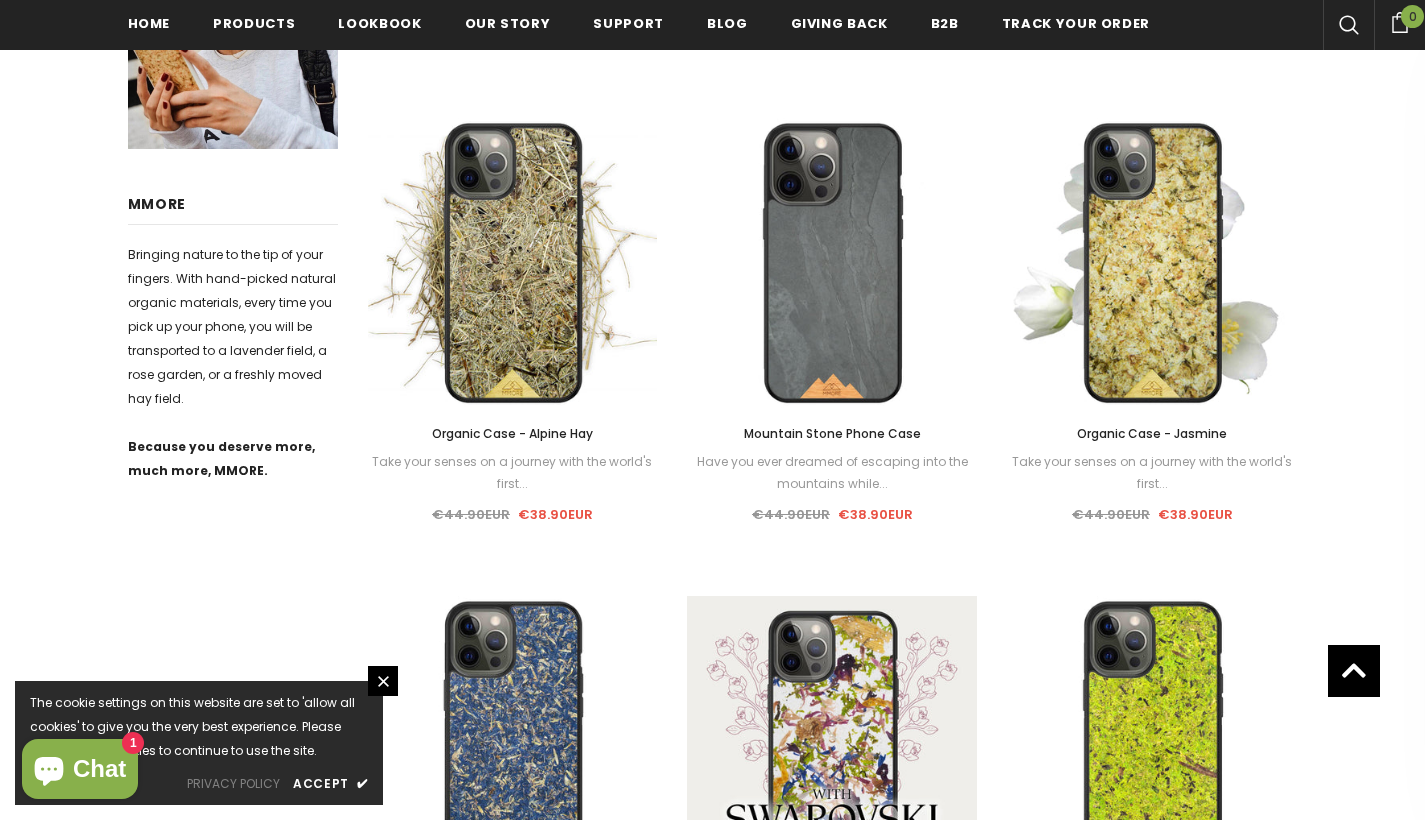 scroll, scrollTop: 848, scrollLeft: 0, axis: vertical 